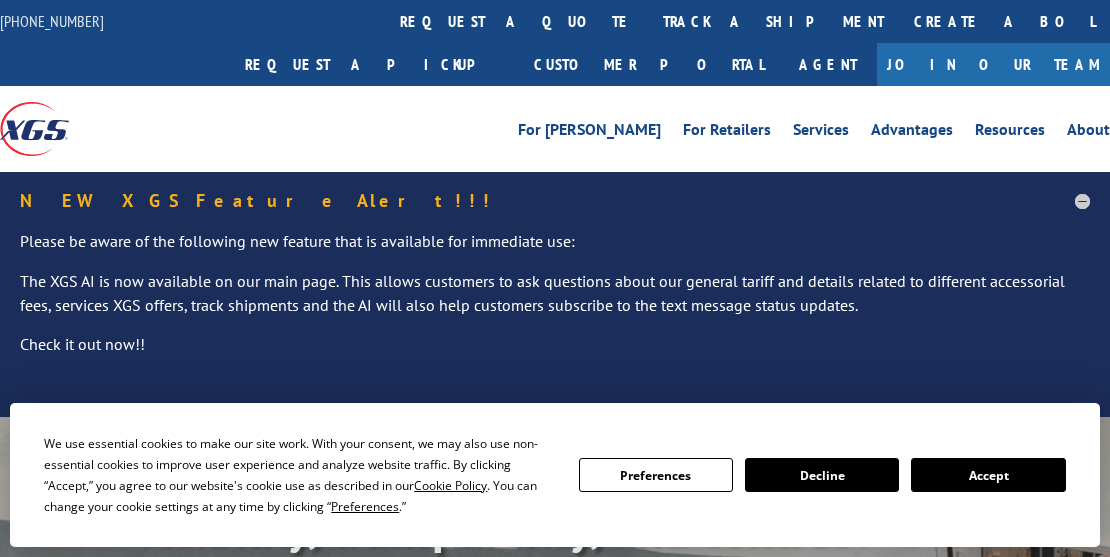 scroll, scrollTop: 0, scrollLeft: 0, axis: both 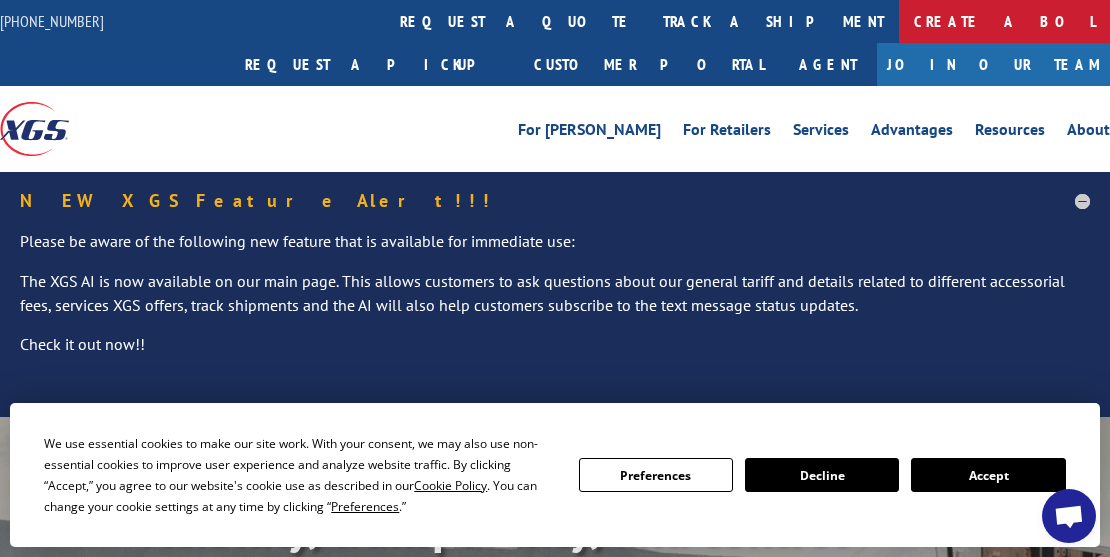 click on "Create a BOL" at bounding box center (1004, 21) 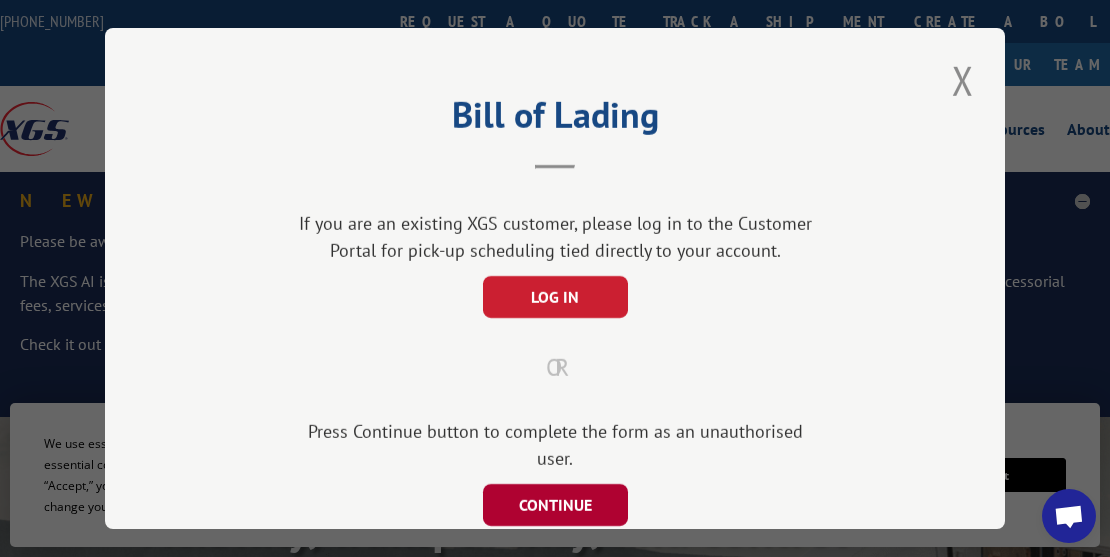 click on "CONTINUE" at bounding box center (555, 505) 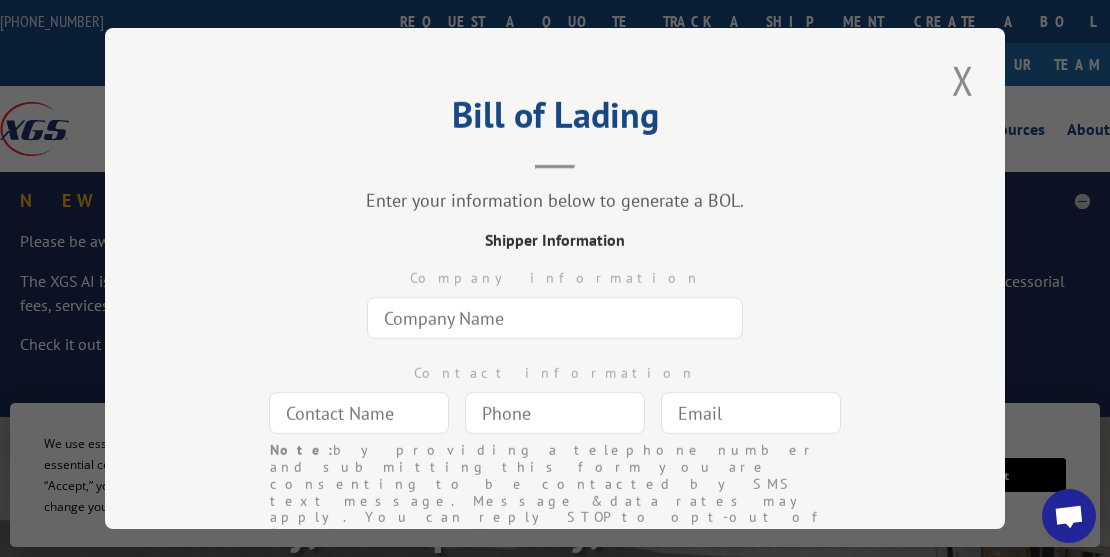 click at bounding box center [555, 318] 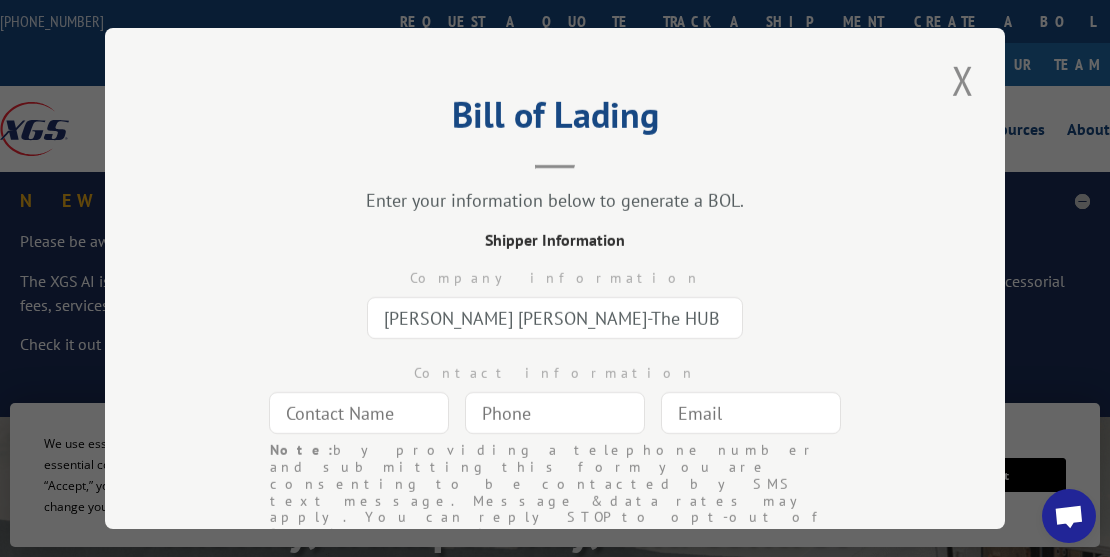 type on "[PERSON_NAME] [PERSON_NAME]" 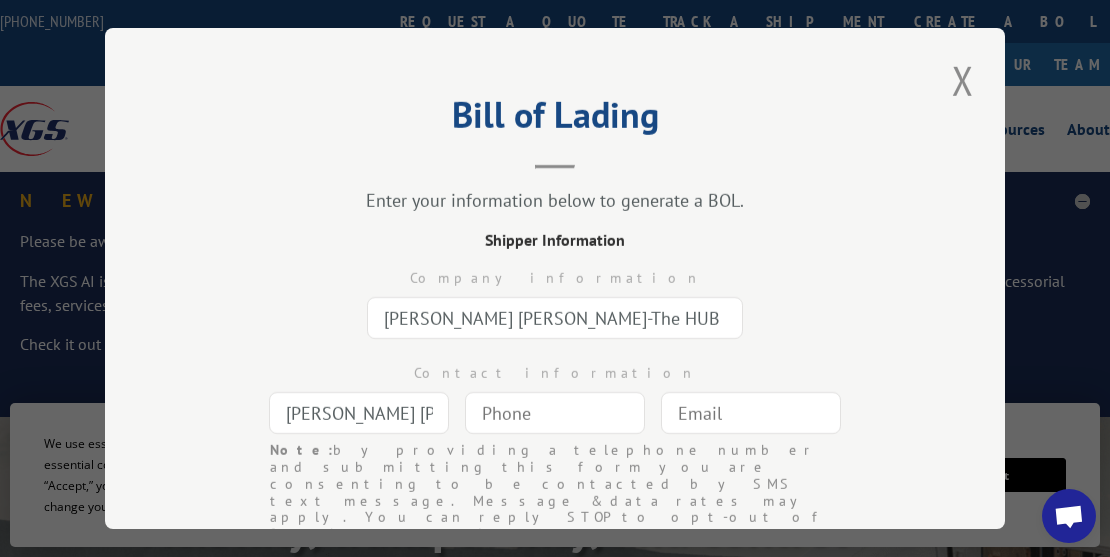 type 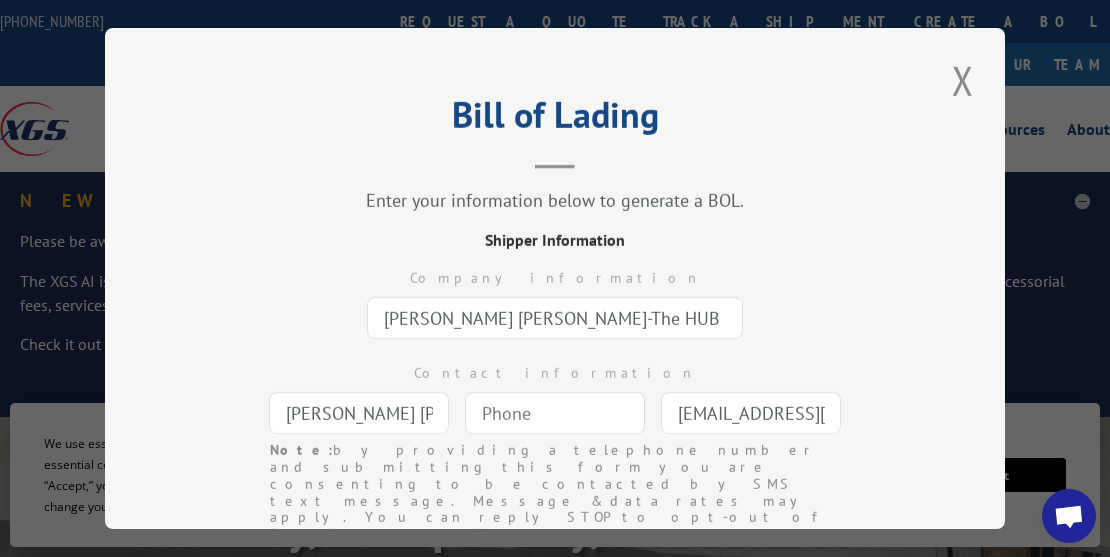 type on "[GEOGRAPHIC_DATA]" 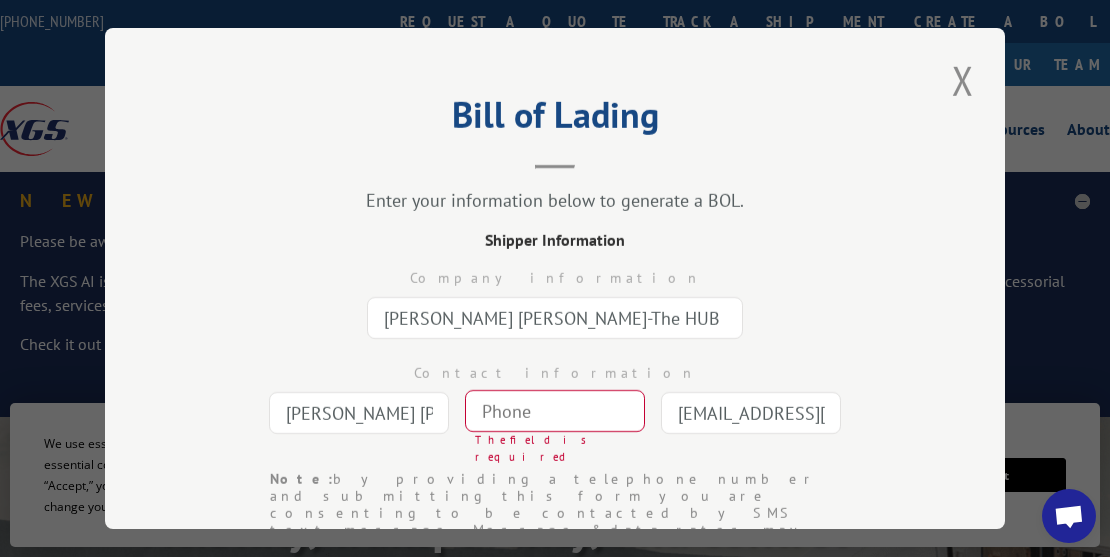 scroll, scrollTop: 131, scrollLeft: 0, axis: vertical 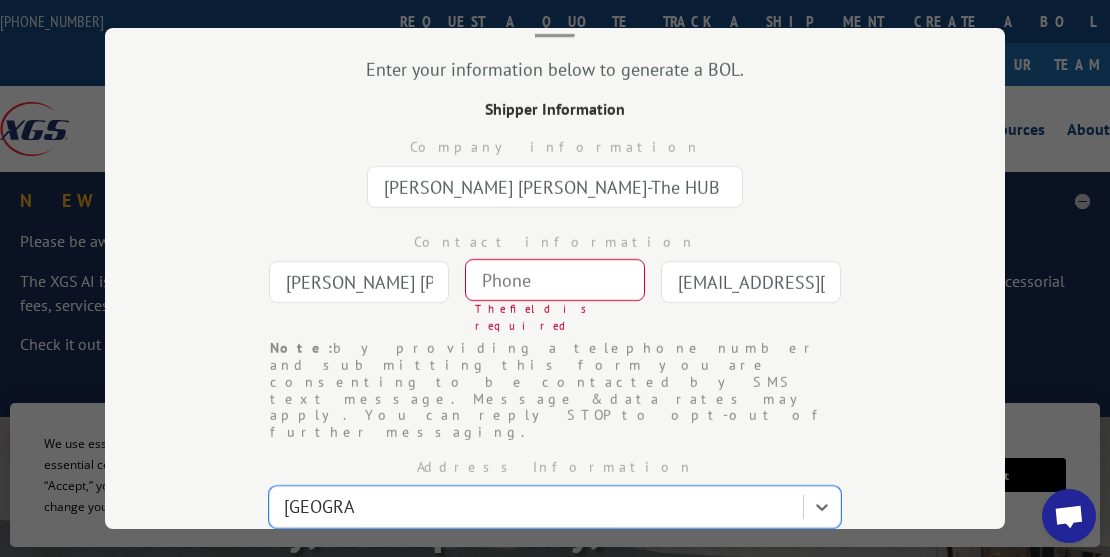 type on "(___) ___-____" 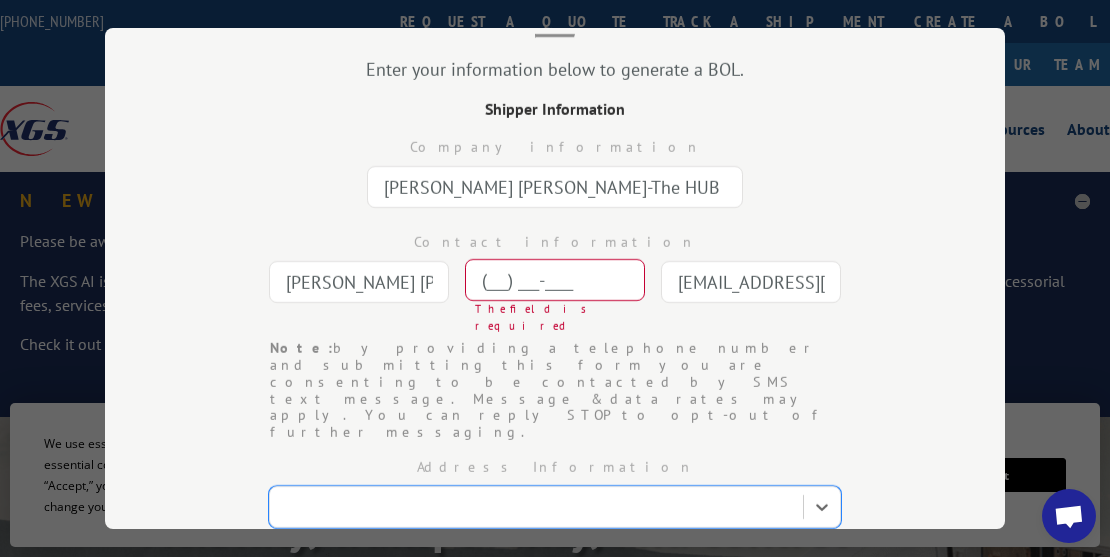 click on "(___) ___-____" at bounding box center [555, 280] 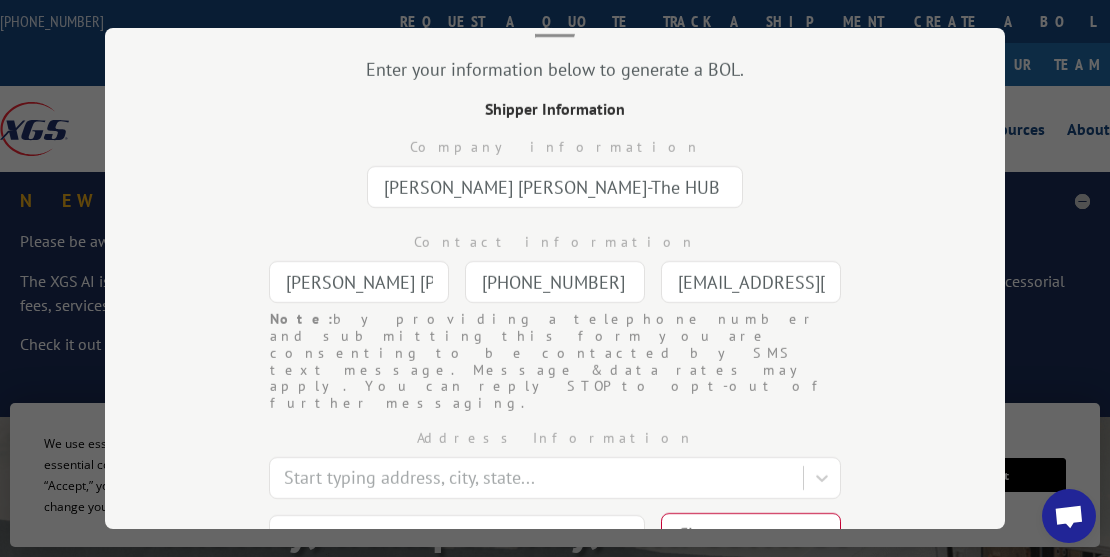 type on "[PHONE_NUMBER]" 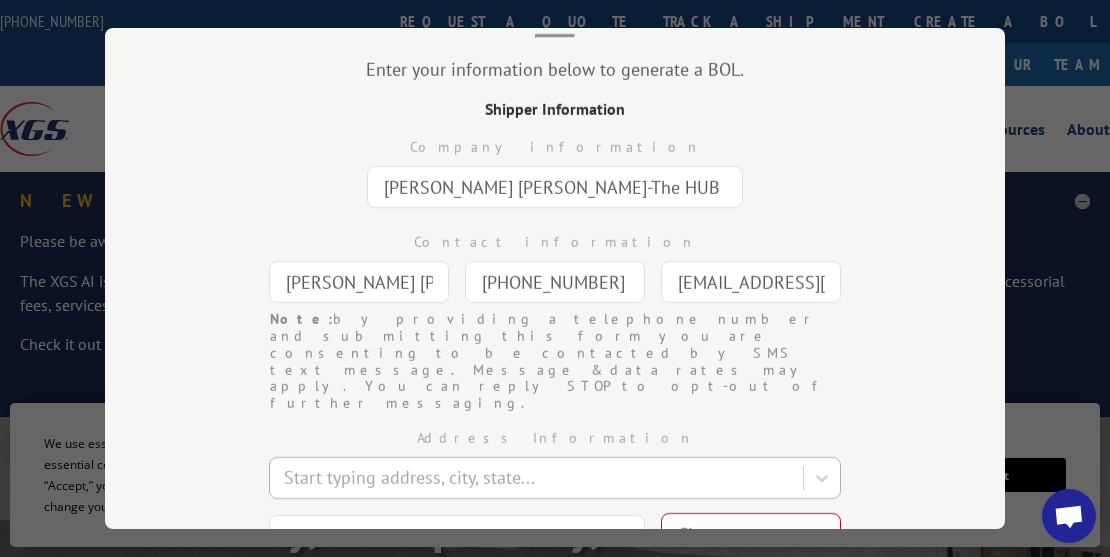 type on "[GEOGRAPHIC_DATA]" 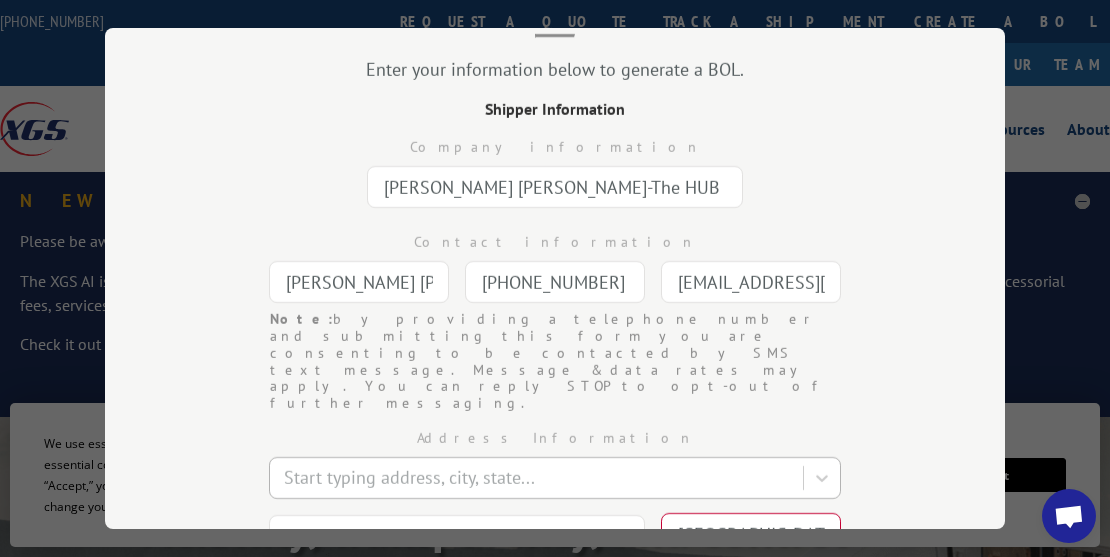 select on "SC" 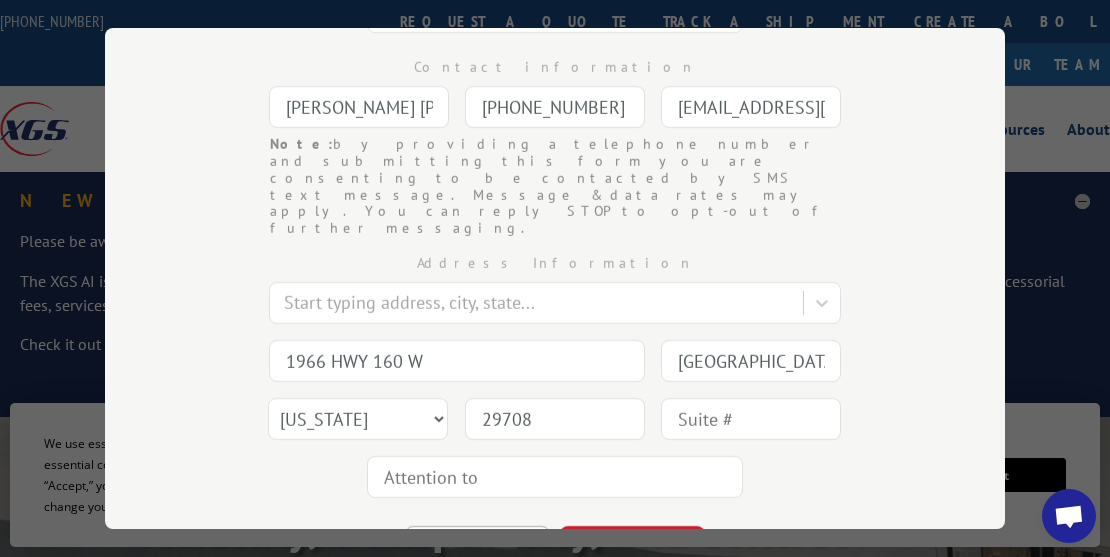 scroll, scrollTop: 319, scrollLeft: 0, axis: vertical 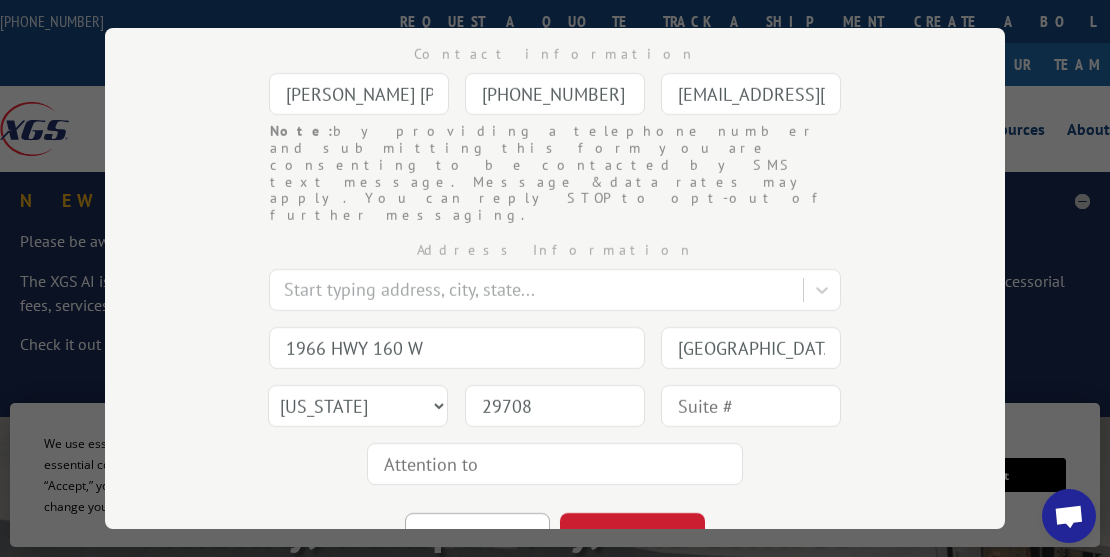 click at bounding box center [751, 406] 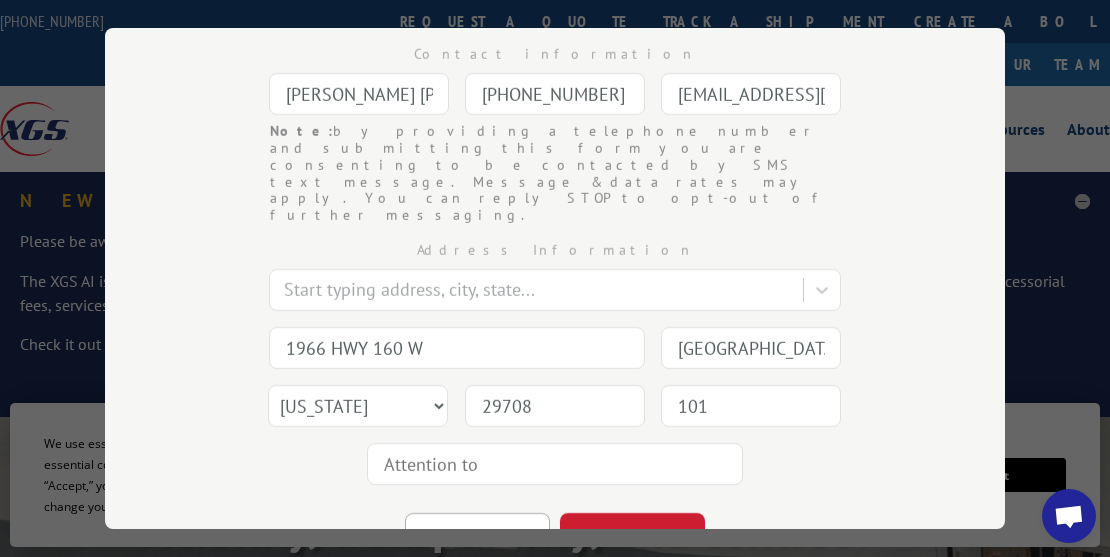 type on "101" 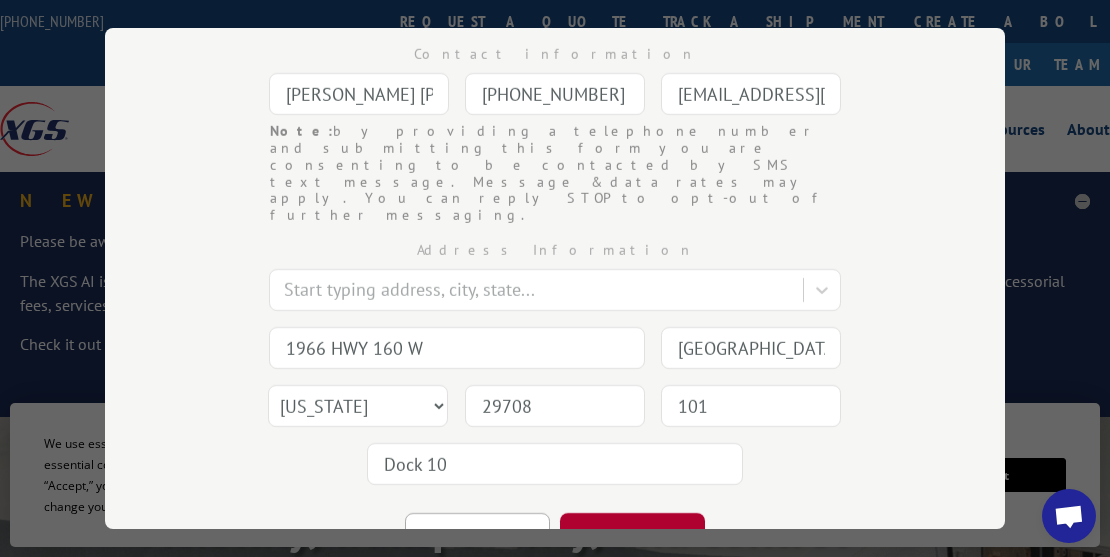 type on "Dock 10" 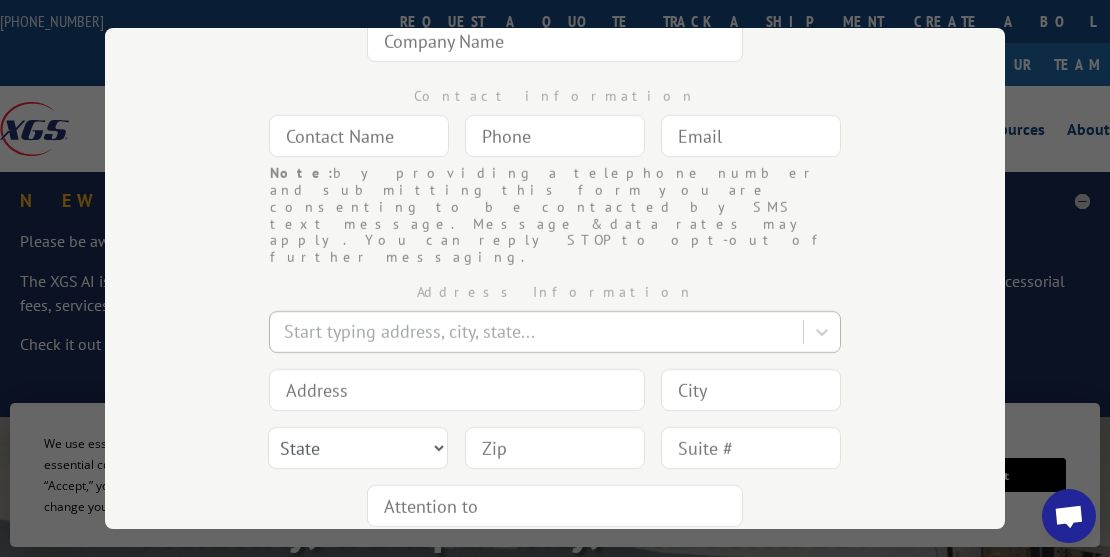 scroll, scrollTop: 195, scrollLeft: 0, axis: vertical 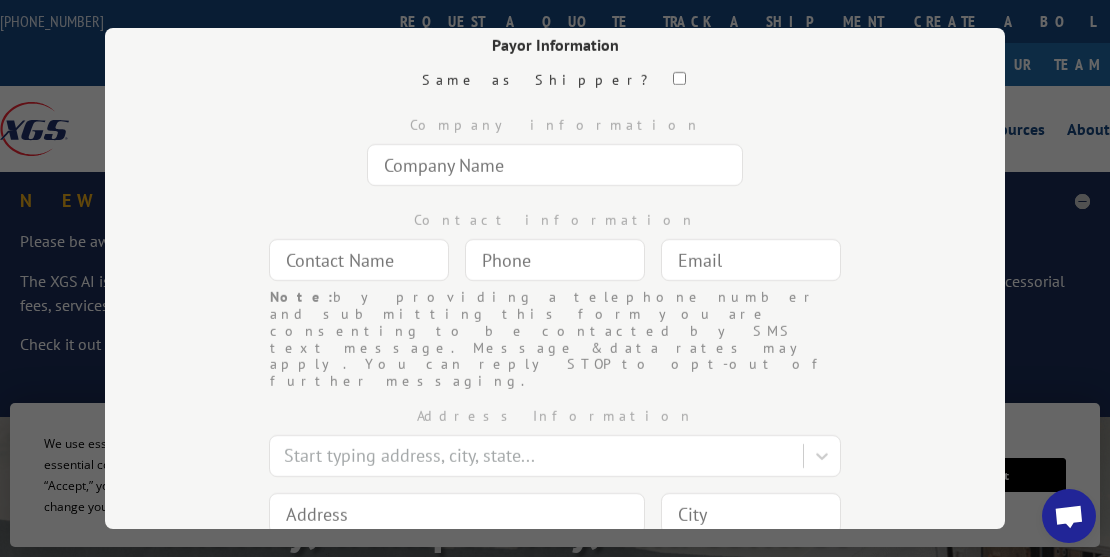 click at bounding box center (555, 165) 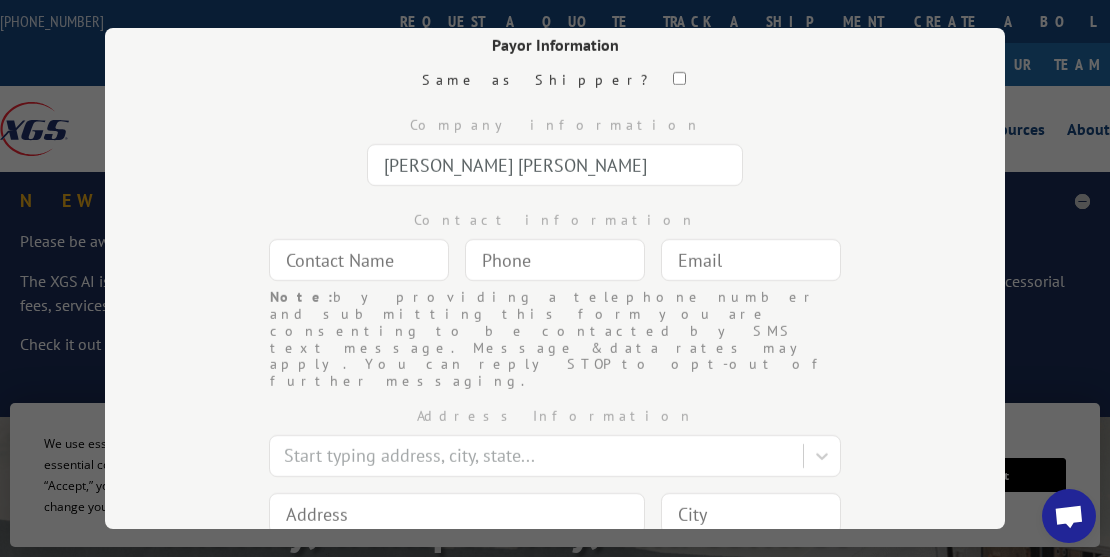 type on "[PERSON_NAME]" 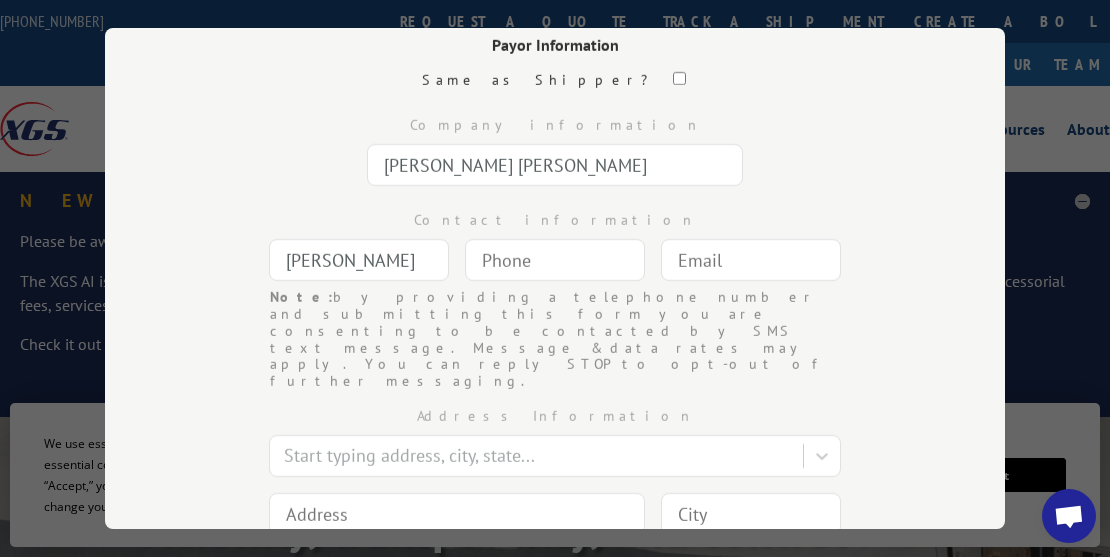 type 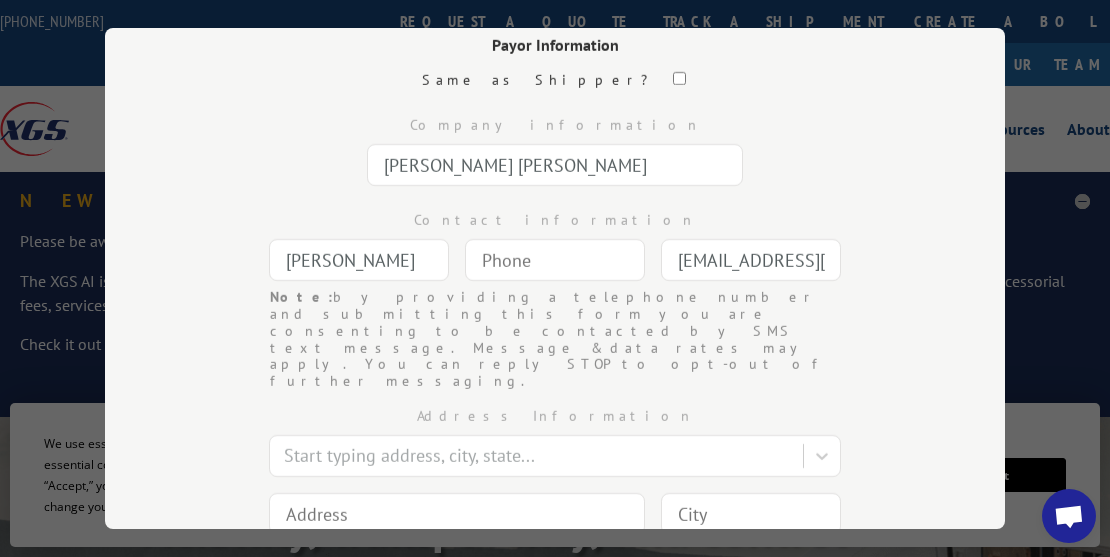 type on "[US_STATE]" 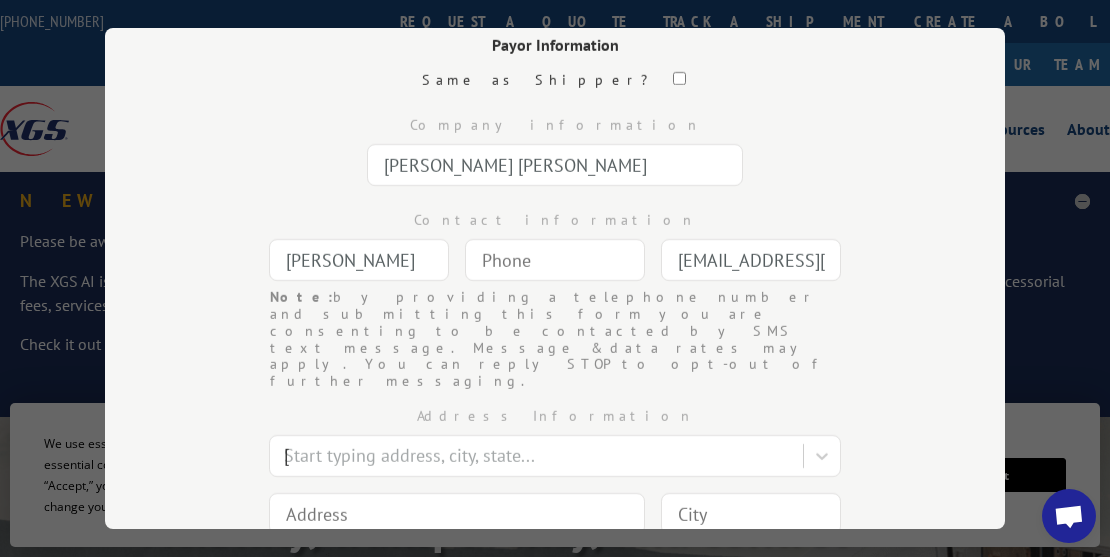 type on "[STREET_ADDRESS]" 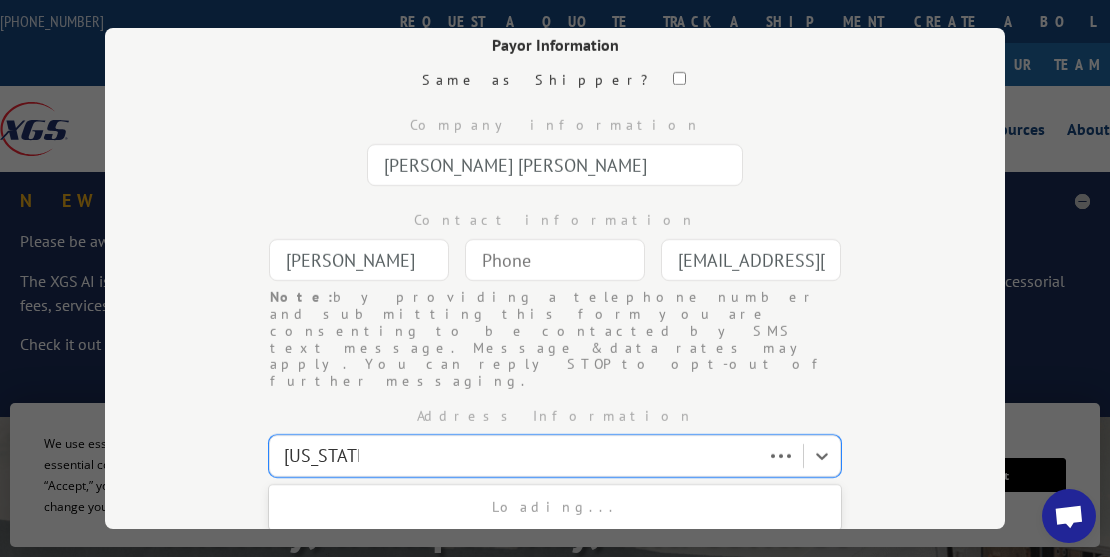 type 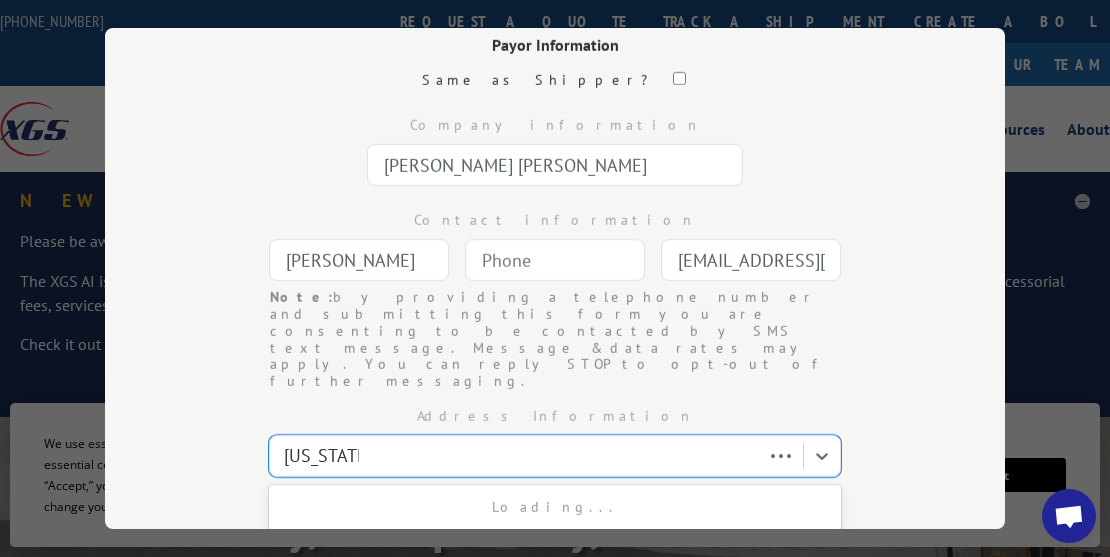 select on "NY" 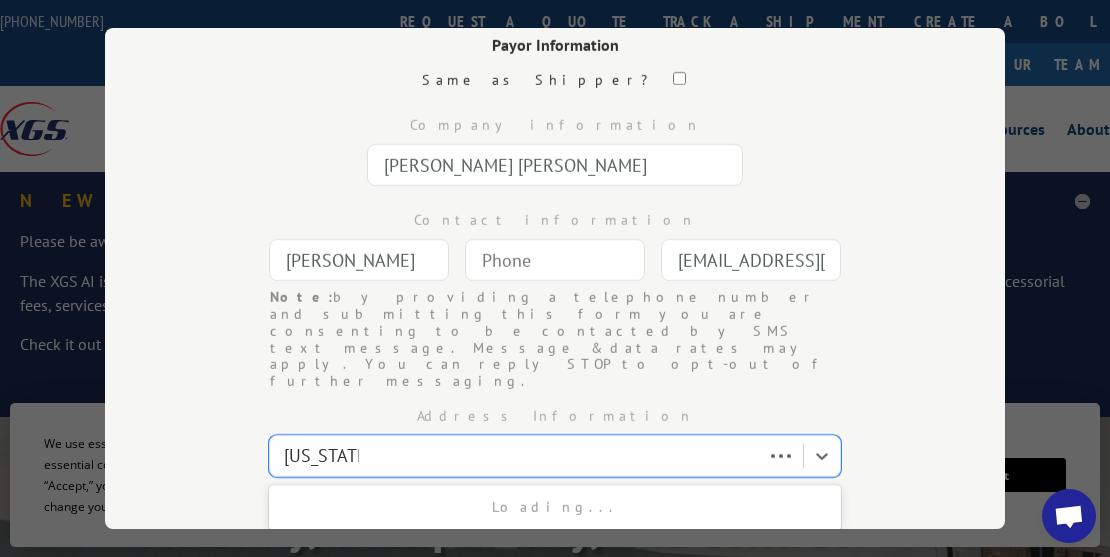type on "10022" 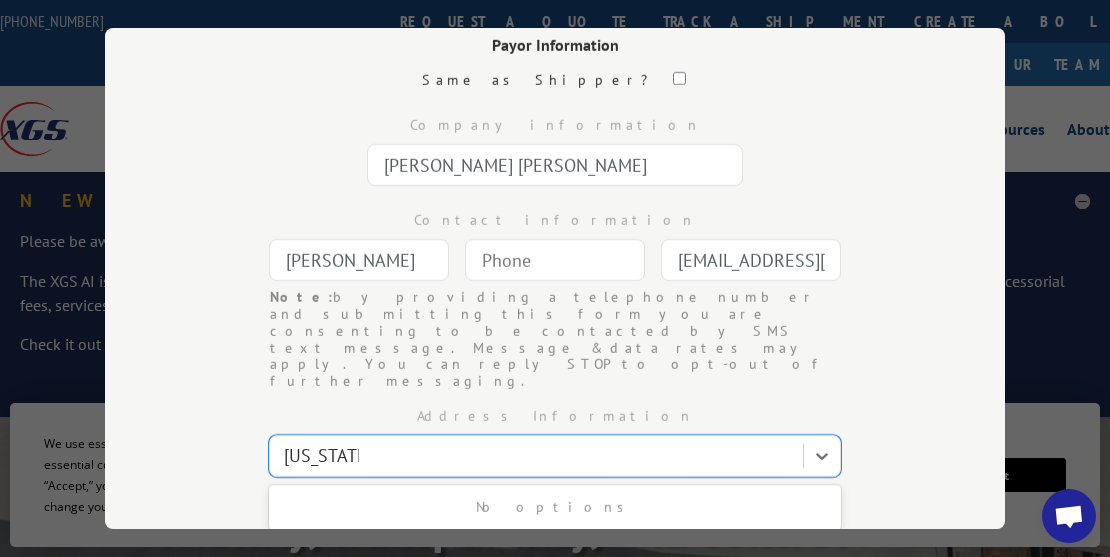 type on "(___) ___-____" 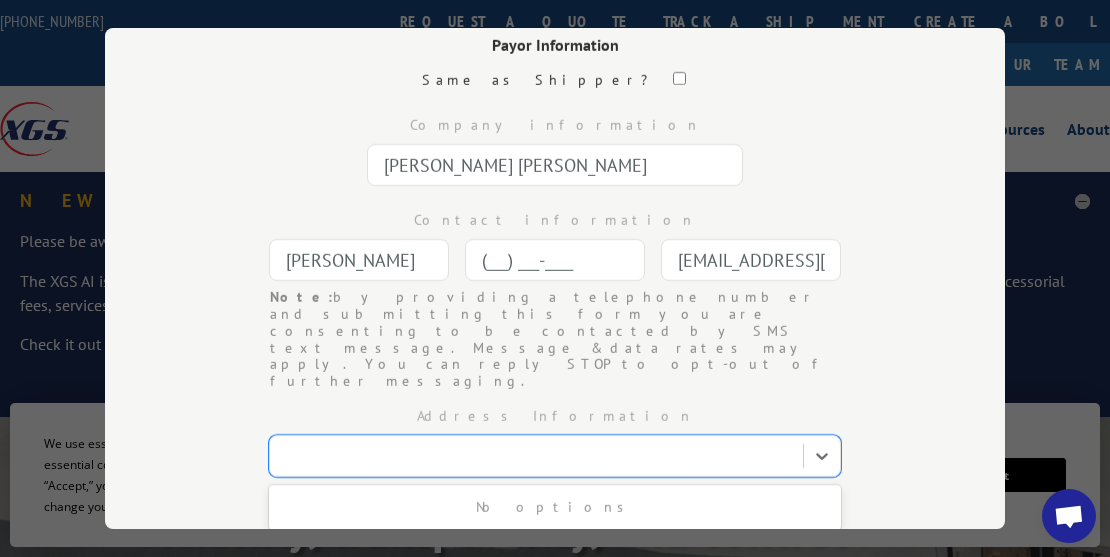 click on "(___) ___-____" at bounding box center [555, 260] 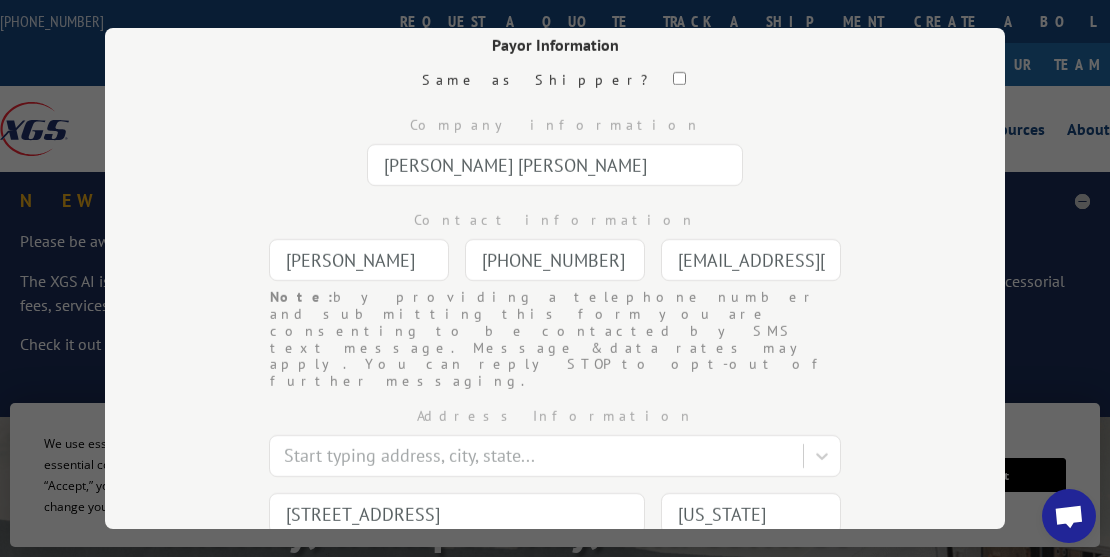 scroll, scrollTop: 297, scrollLeft: 0, axis: vertical 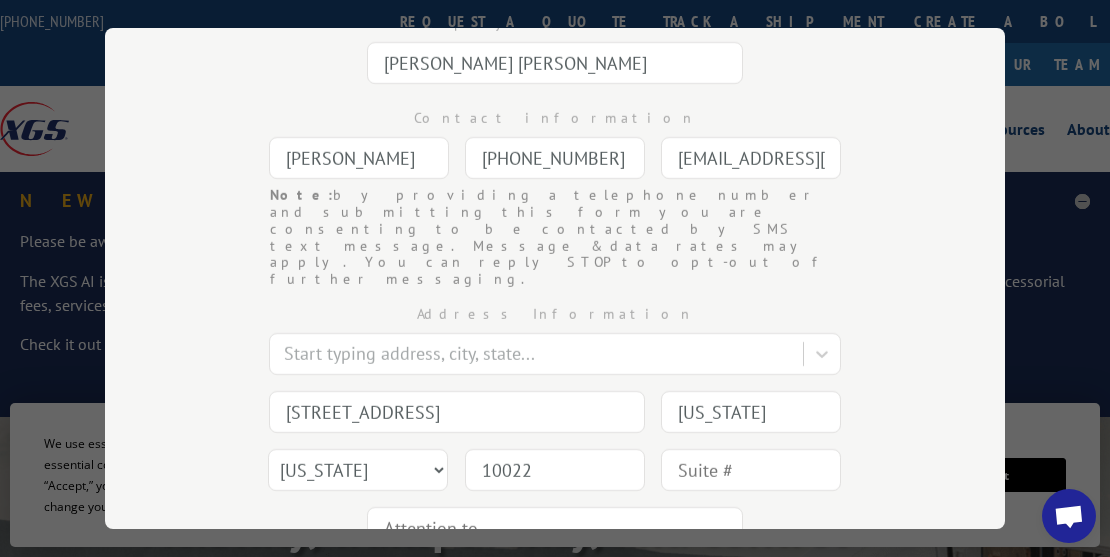 type on "[PHONE_NUMBER]" 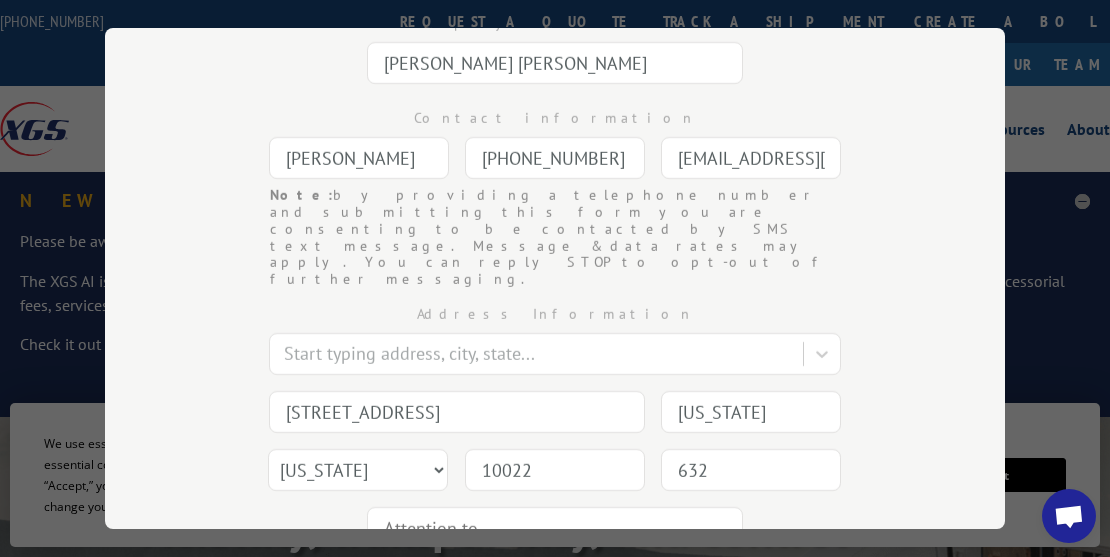 type on "632" 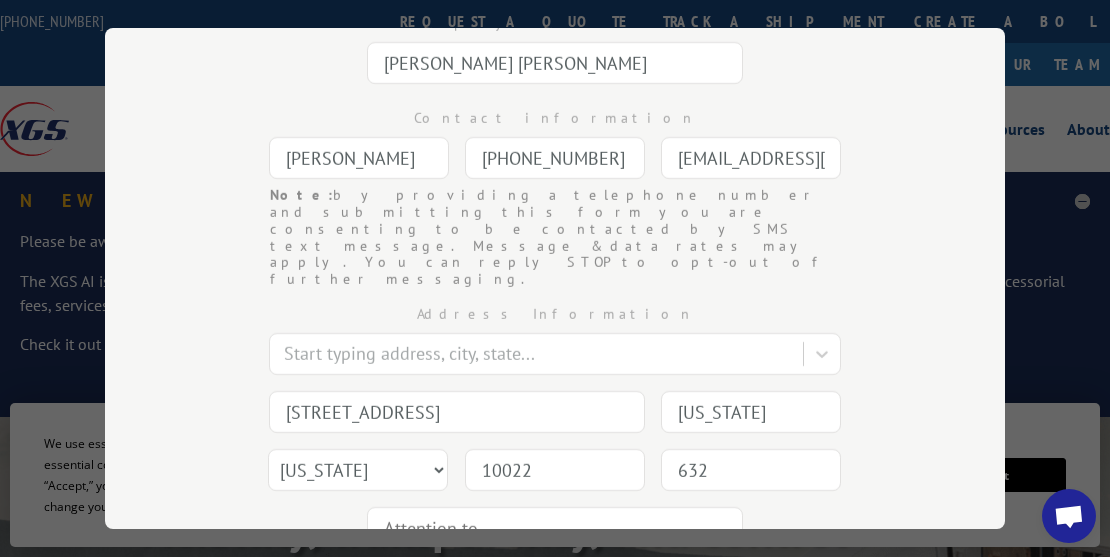 click on "CONTINUE" at bounding box center [632, 599] 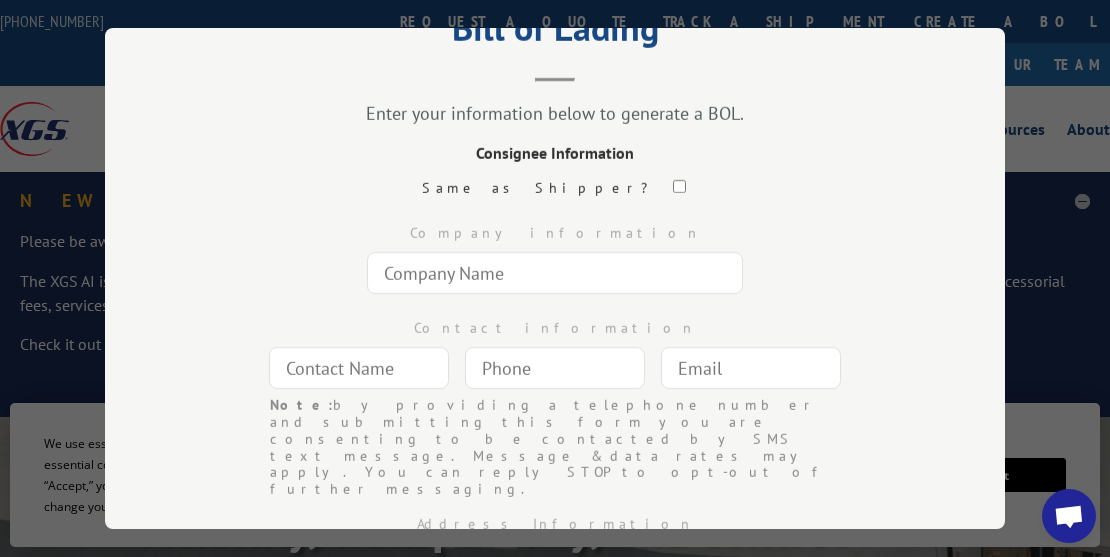 scroll, scrollTop: 86, scrollLeft: 0, axis: vertical 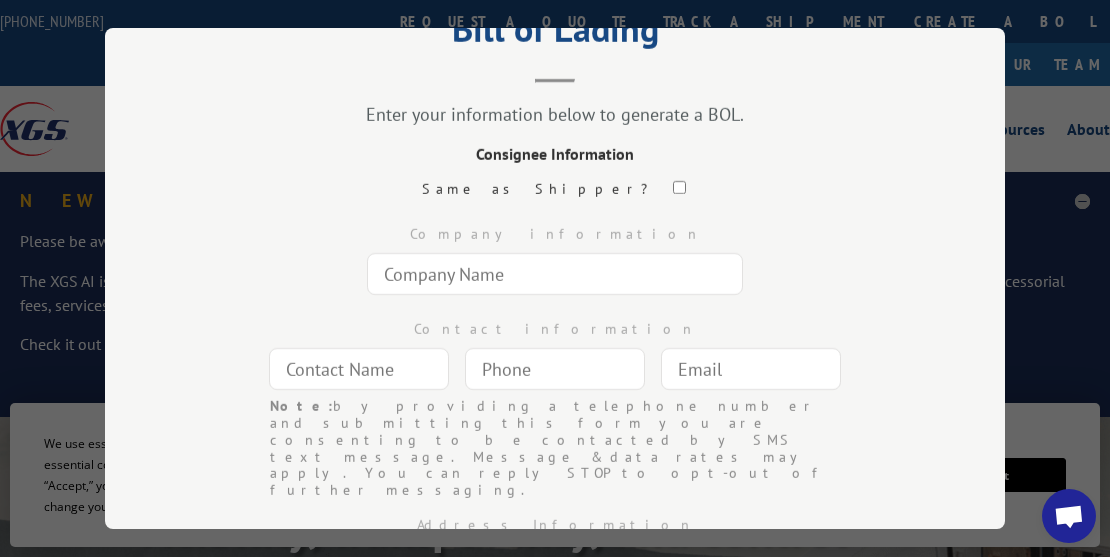 click at bounding box center (555, 274) 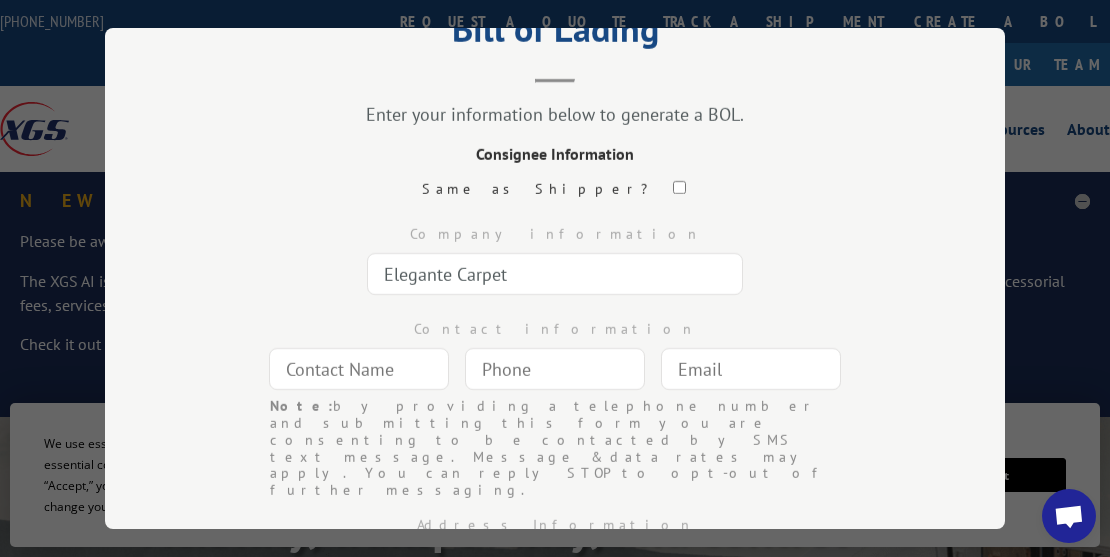 type on "Elegante Carpet" 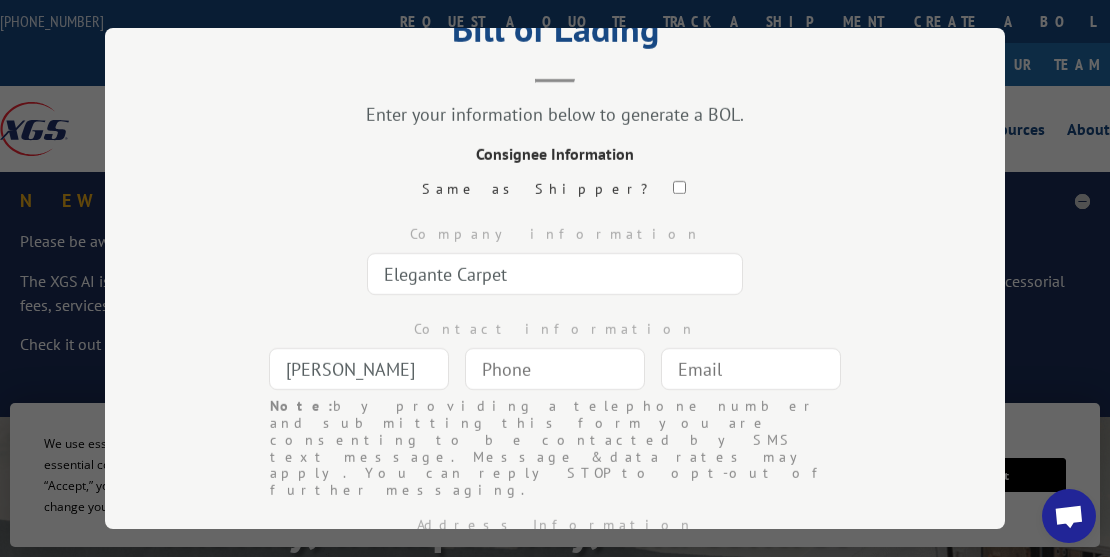 type on "[PERSON_NAME]" 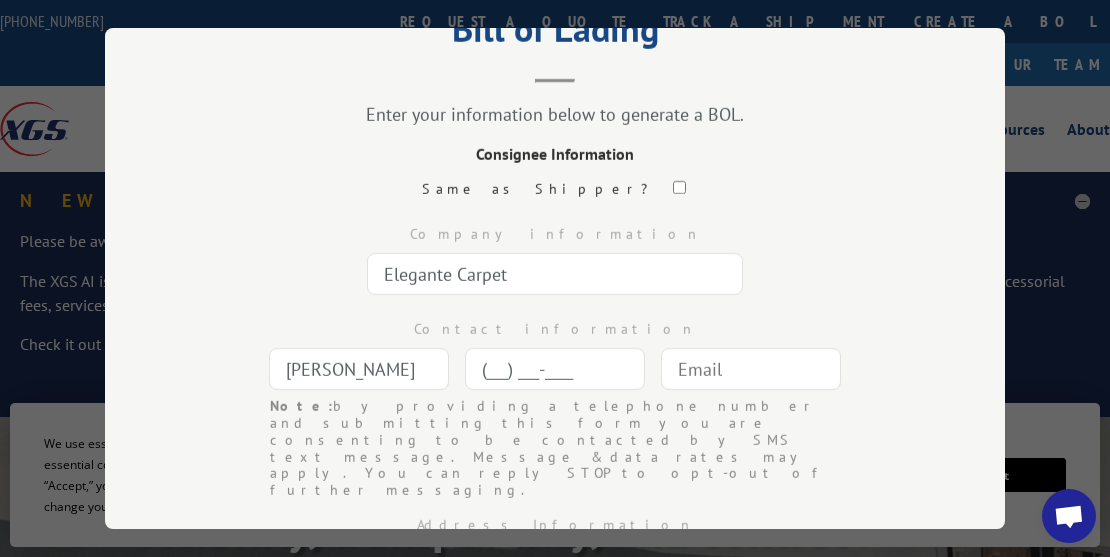 click on "(___) ___-____" at bounding box center (555, 369) 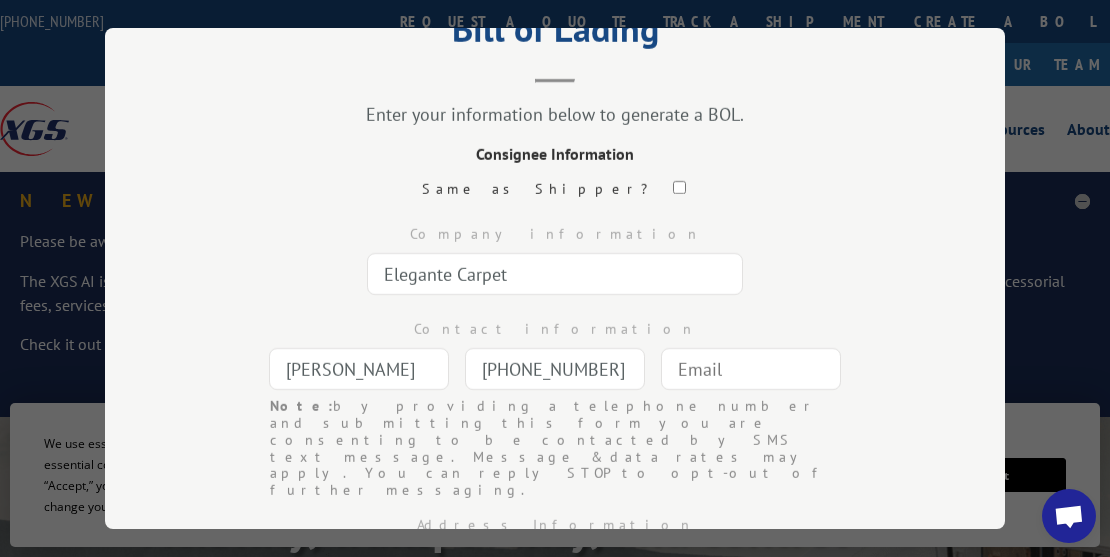 type on "[PHONE_NUMBER]" 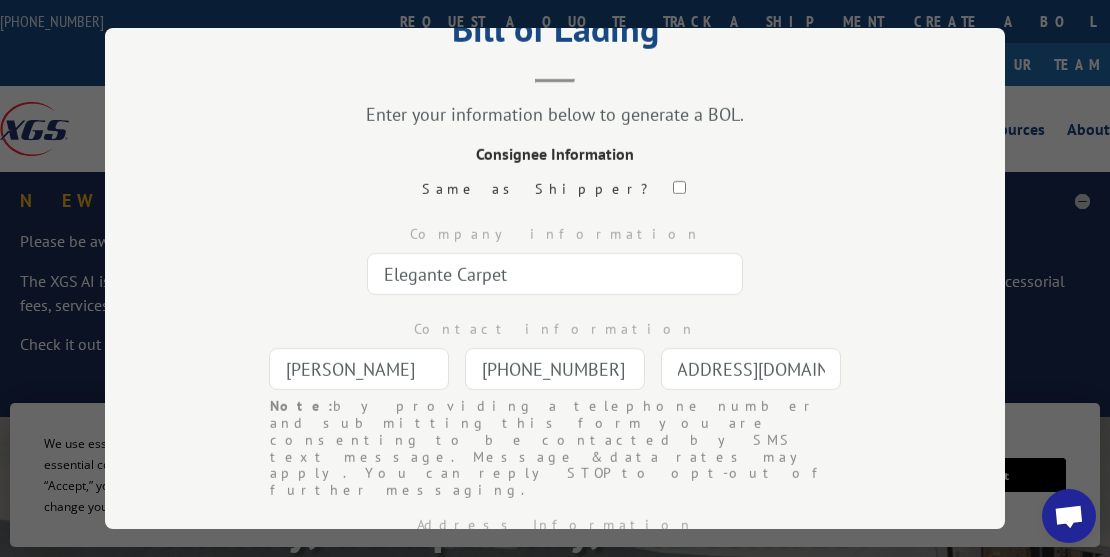 scroll, scrollTop: 0, scrollLeft: 77, axis: horizontal 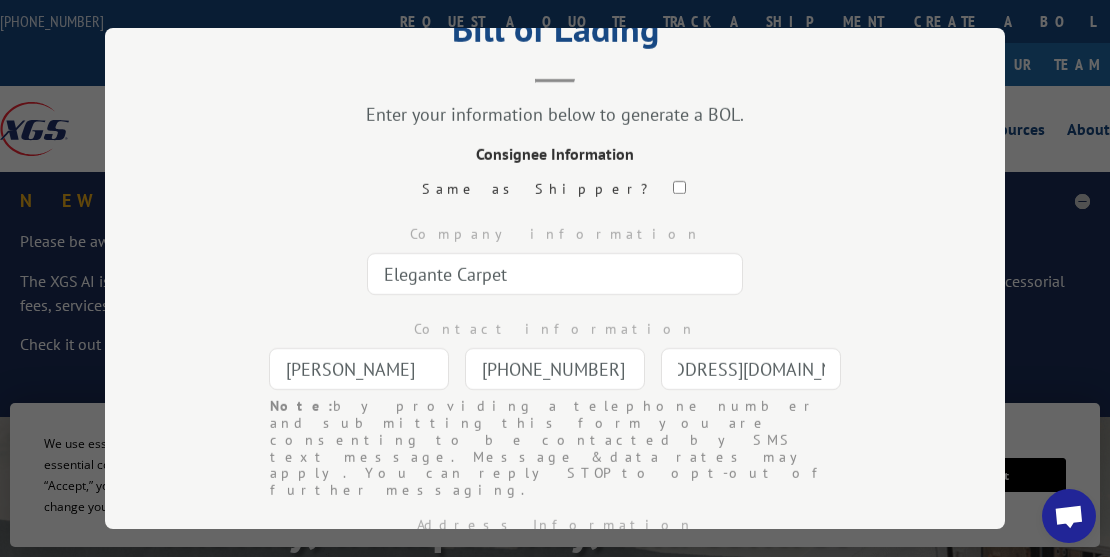 click on "[EMAIL_ADDRESS][DOMAIN_NAME]" at bounding box center [751, 369] 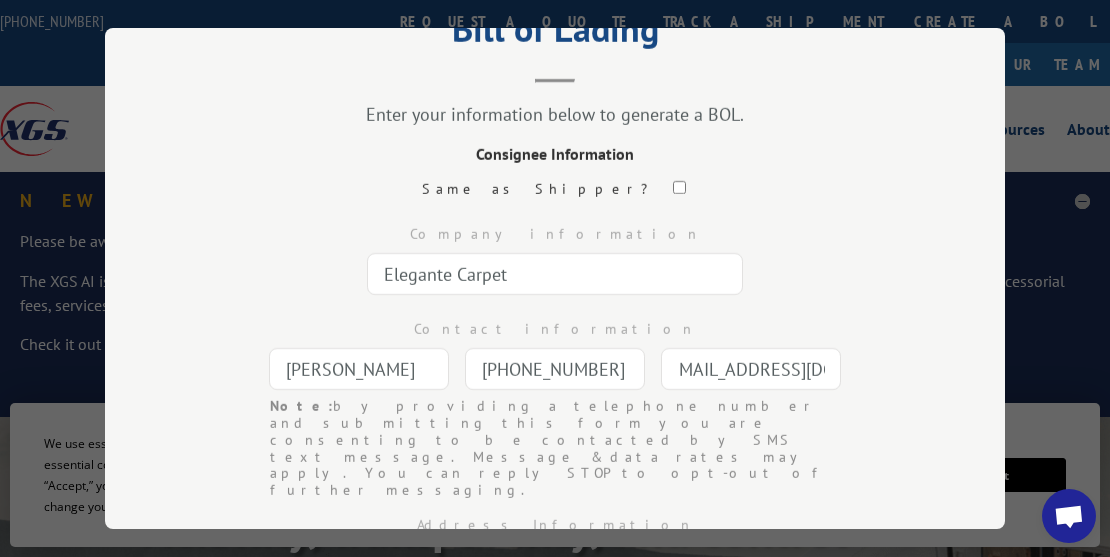 scroll, scrollTop: 0, scrollLeft: 0, axis: both 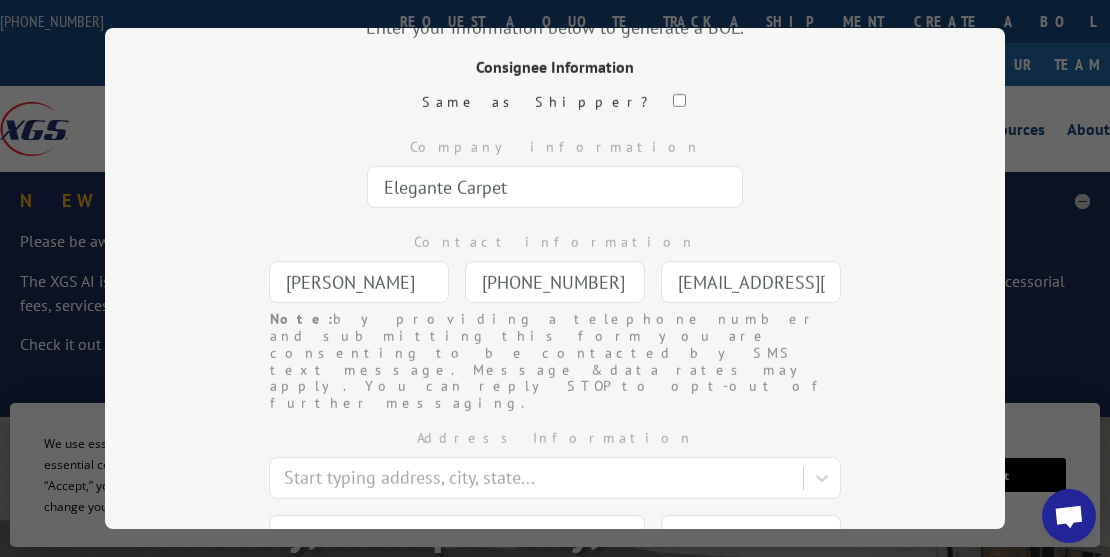 type on "[EMAIL_ADDRESS][DOMAIN_NAME]" 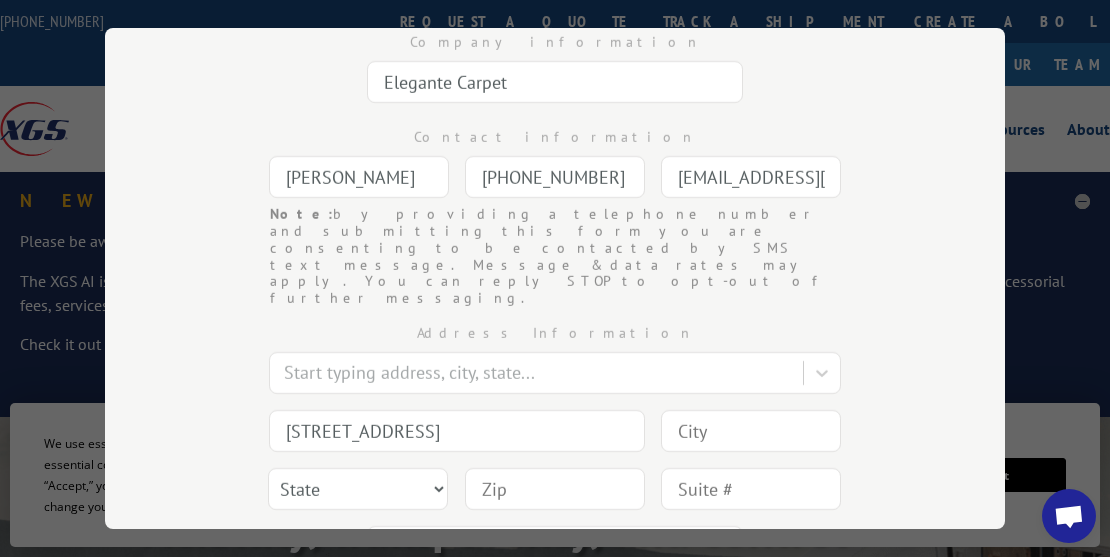 scroll, scrollTop: 279, scrollLeft: 0, axis: vertical 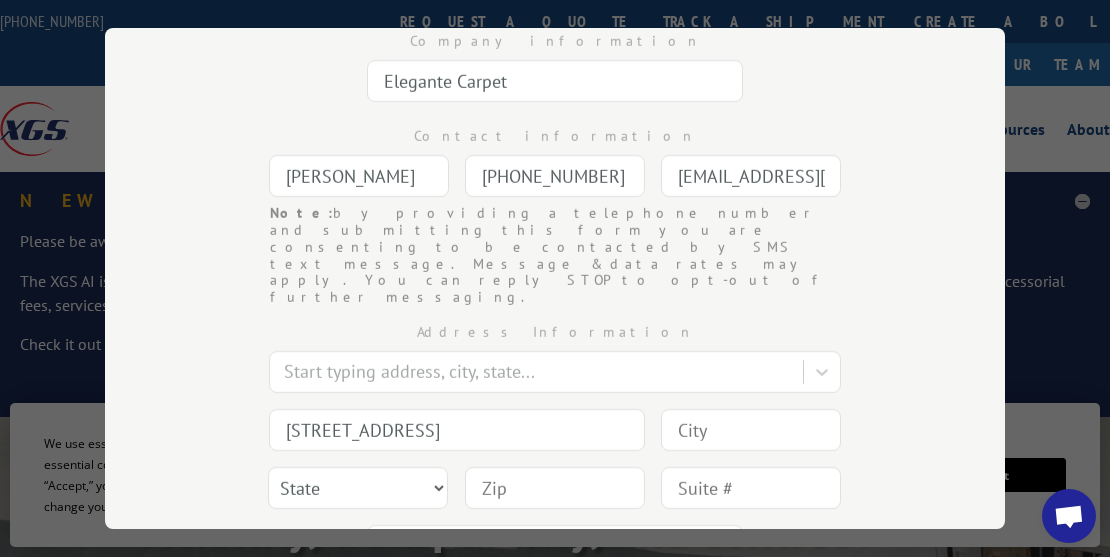 type on "[STREET_ADDRESS]" 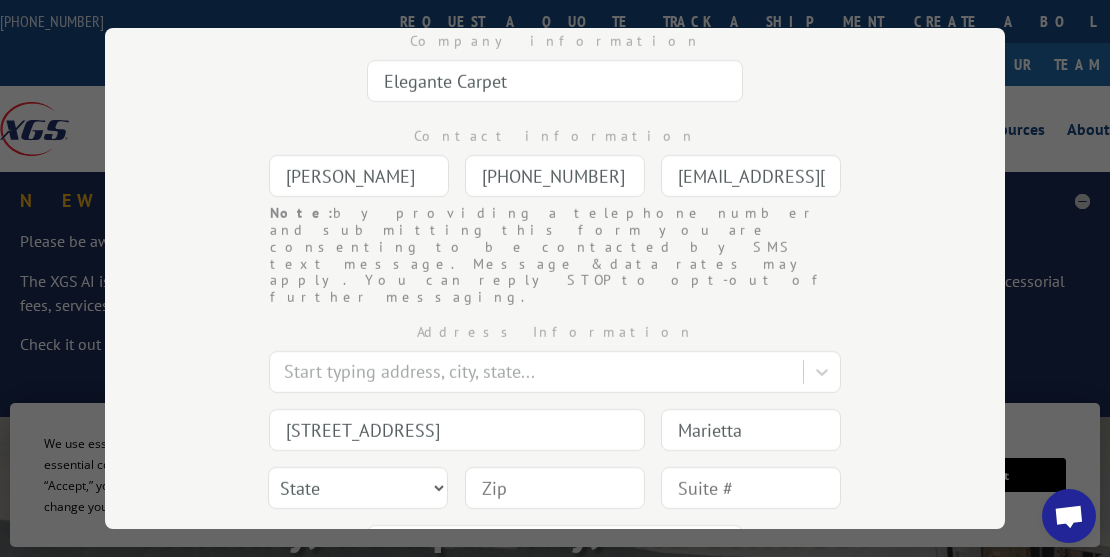 type on "Marietta" 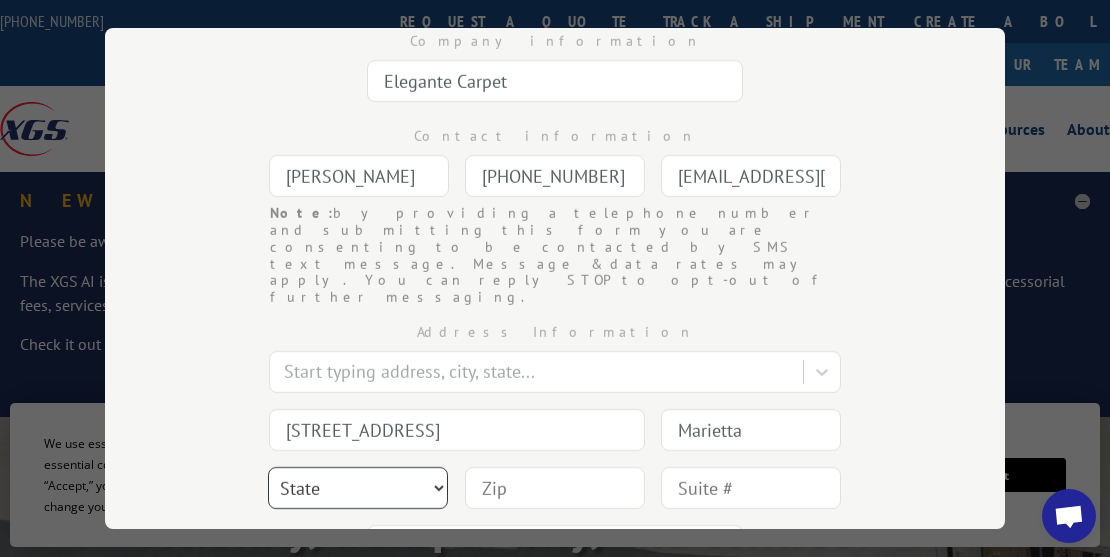 click on "State [US_STATE] [US_STATE] [US_STATE] [US_STATE] [US_STATE] [US_STATE] [US_STATE] [US_STATE] [US_STATE] [US_STATE] [US_STATE] [US_STATE] [US_STATE] [US_STATE] [US_STATE] [US_STATE] [US_STATE] [US_STATE] [US_STATE] [US_STATE] [US_STATE] [US_STATE] [US_STATE] [US_STATE] [US_STATE] [US_STATE] [US_STATE] [US_STATE] [US_STATE] [US_STATE] [US_STATE] [US_STATE] [US_STATE] [US_STATE] [US_STATE] [US_STATE] [US_STATE] [US_STATE] [US_STATE] [US_STATE] [US_STATE] [US_STATE] [US_STATE] [US_STATE] [US_STATE] [US_STATE] [US_STATE] [US_STATE][PERSON_NAME][US_STATE] [US_STATE][PERSON_NAME] [US_STATE] [US_STATE]" at bounding box center [358, 488] 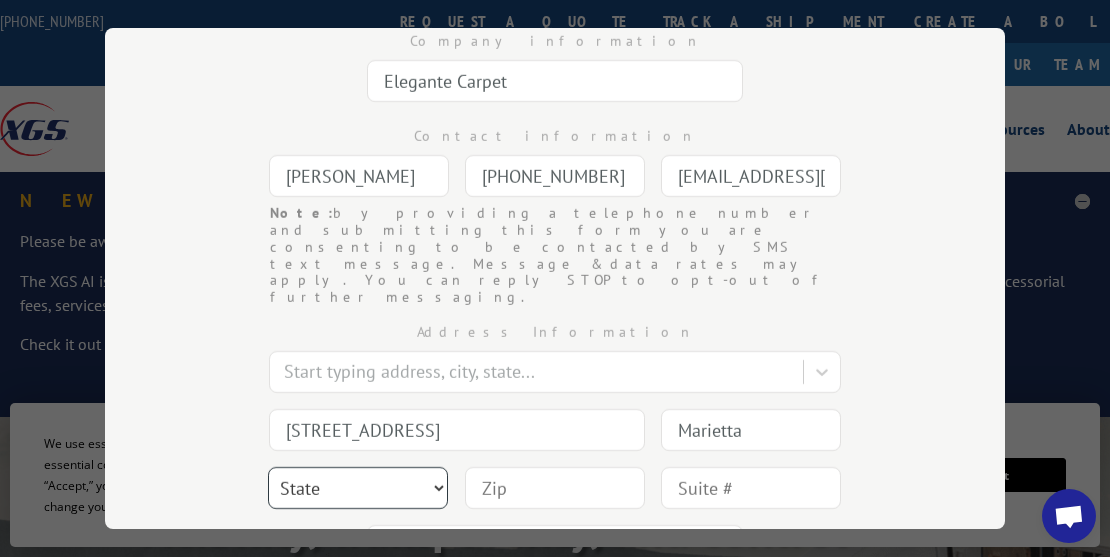select on "GA" 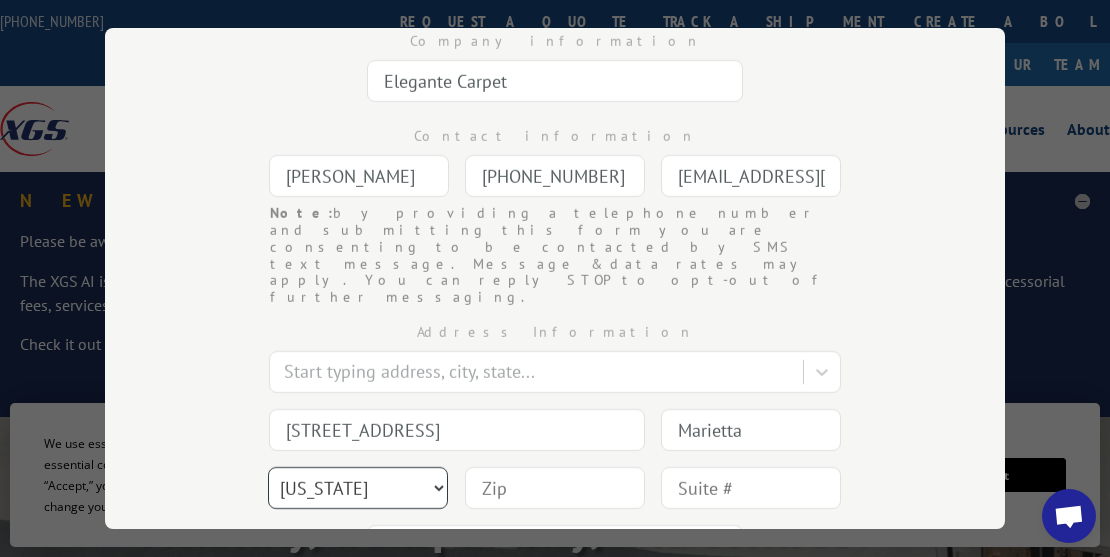 click on "State [US_STATE] [US_STATE] [US_STATE] [US_STATE] [US_STATE] [US_STATE] [US_STATE] [US_STATE] [US_STATE] [US_STATE] [US_STATE] [US_STATE] [US_STATE] [US_STATE] [US_STATE] [US_STATE] [US_STATE] [US_STATE] [US_STATE] [US_STATE] [US_STATE] [US_STATE] [US_STATE] [US_STATE] [US_STATE] [US_STATE] [US_STATE] [US_STATE] [US_STATE] [US_STATE] [US_STATE] [US_STATE] [US_STATE] [US_STATE] [US_STATE] [US_STATE] [US_STATE] [US_STATE] [US_STATE] [US_STATE] [US_STATE] [US_STATE] [US_STATE] [US_STATE] [US_STATE] [US_STATE] [US_STATE] [US_STATE][PERSON_NAME][US_STATE] [US_STATE][PERSON_NAME] [US_STATE] [US_STATE]" at bounding box center (358, 488) 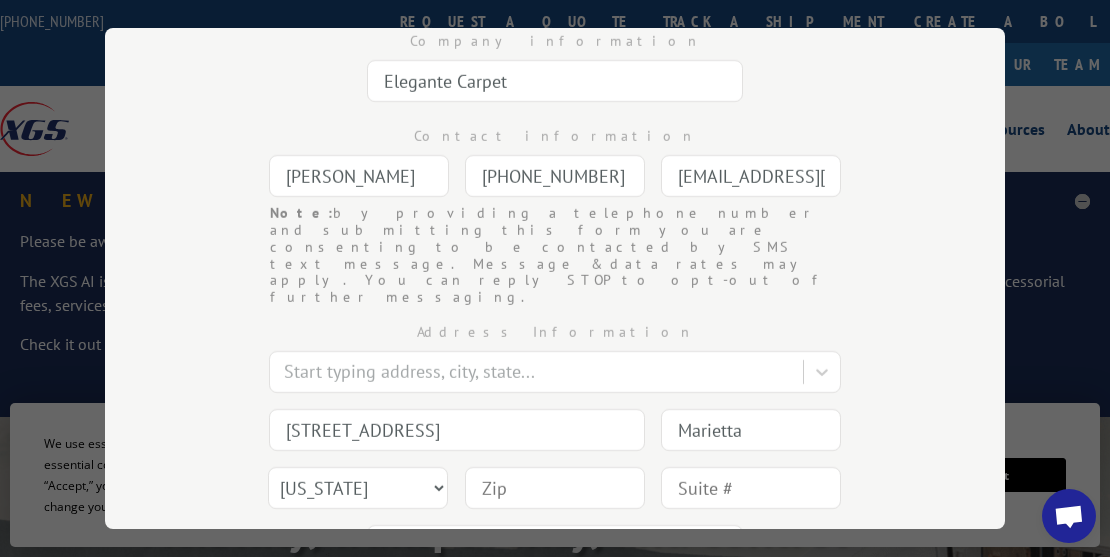 click at bounding box center [555, 488] 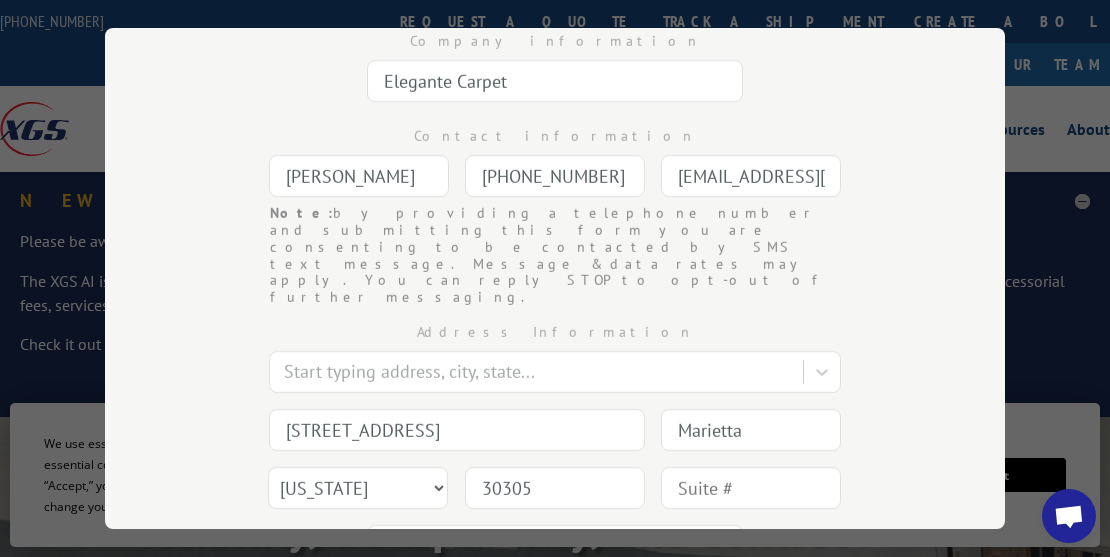 type on "30305" 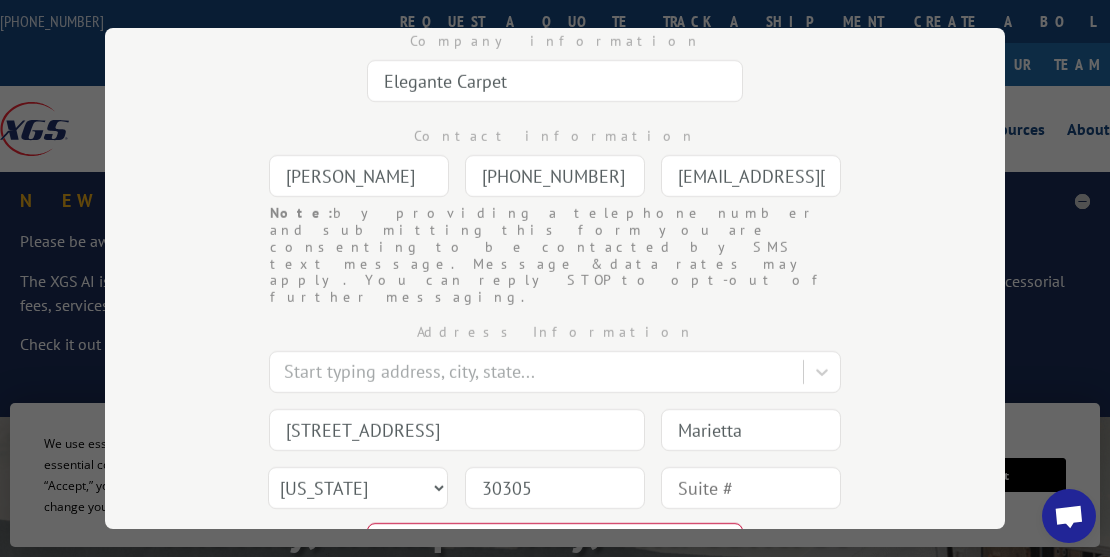 click at bounding box center (751, 488) 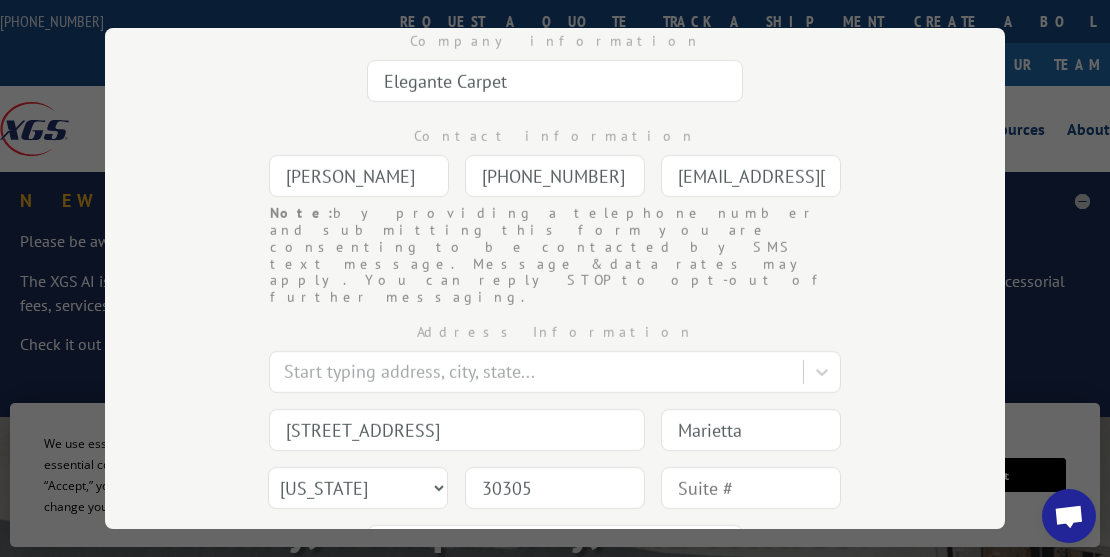 type on "[PERSON_NAME]/M: [PERSON_NAME]" 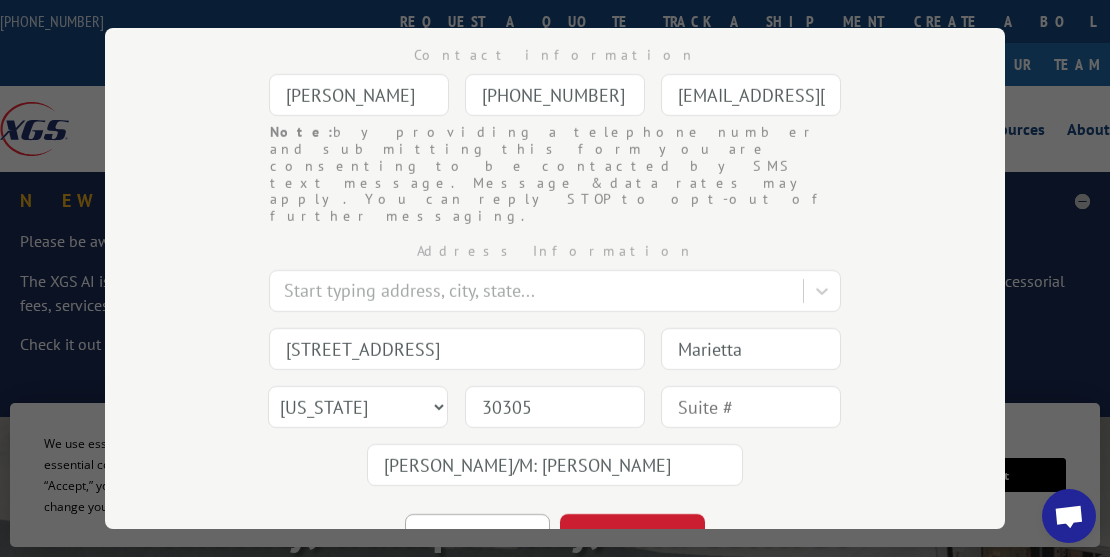 scroll, scrollTop: 361, scrollLeft: 0, axis: vertical 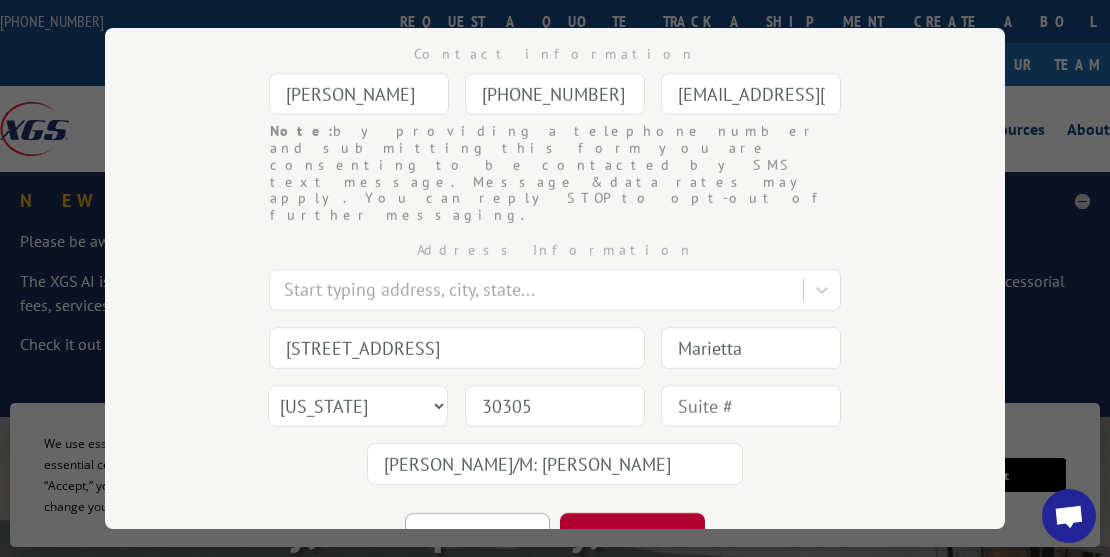 click on "CONTINUE" at bounding box center (632, 535) 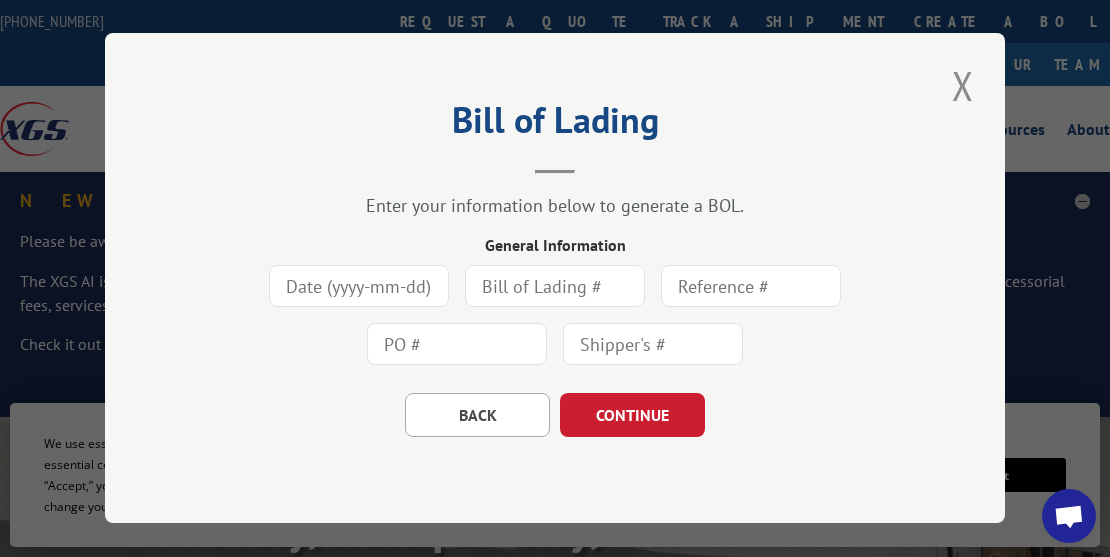 scroll, scrollTop: 0, scrollLeft: 0, axis: both 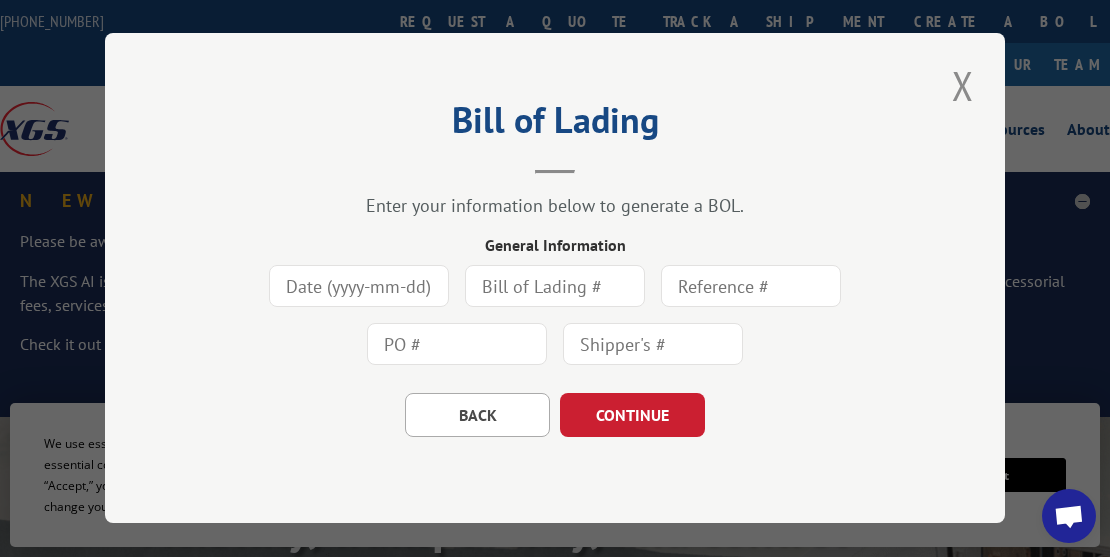 click at bounding box center [555, 287] 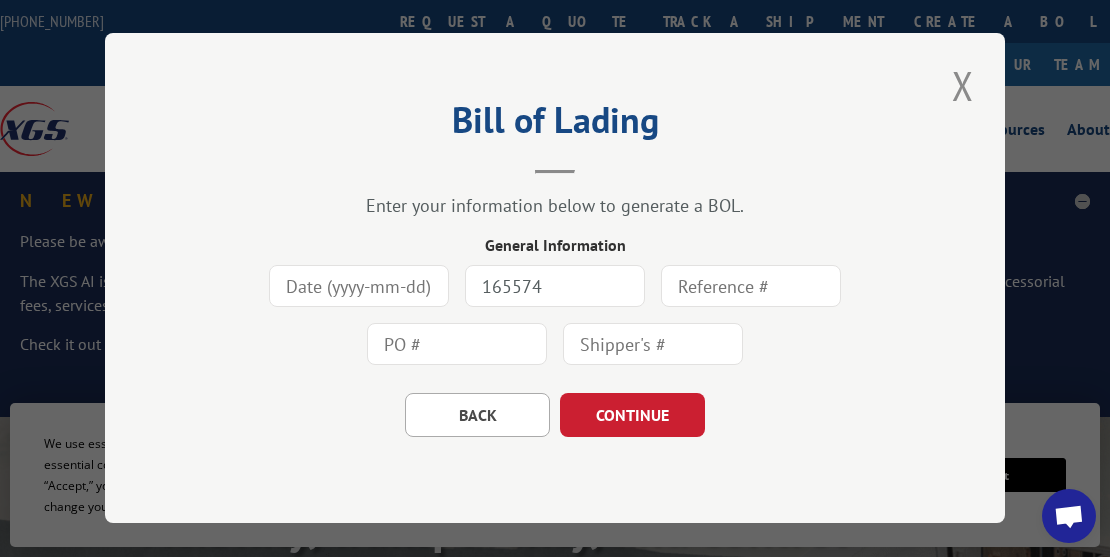 type on "165574" 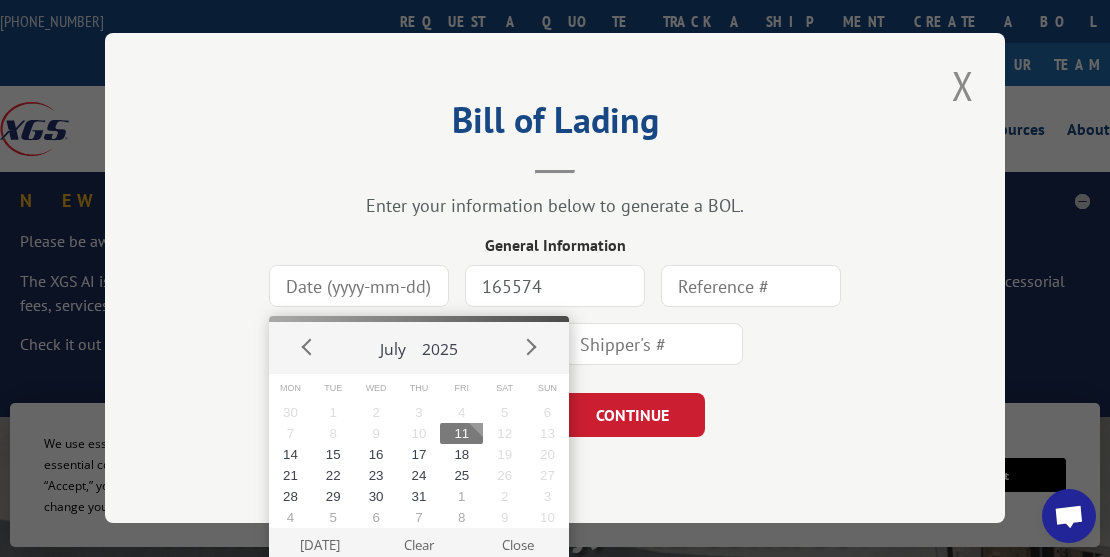 click at bounding box center (359, 287) 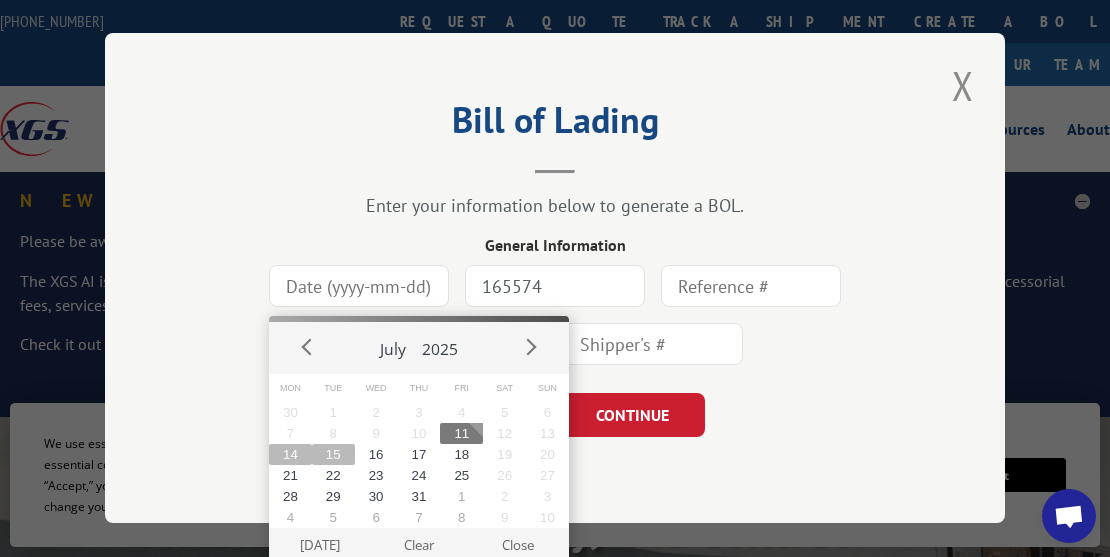 drag, startPoint x: 324, startPoint y: 455, endPoint x: 302, endPoint y: 451, distance: 22.36068 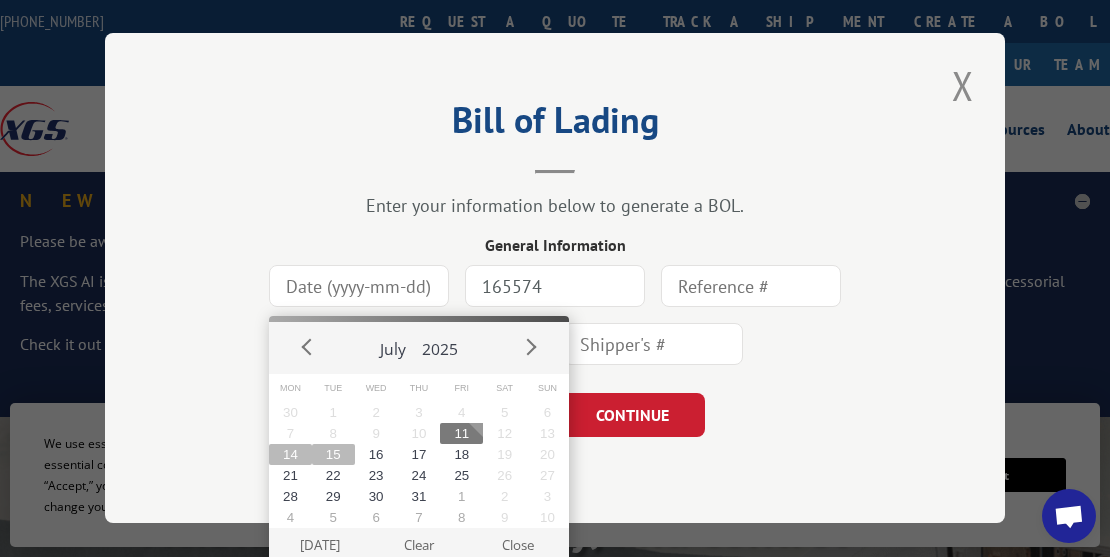 click on "Mon Tue Wed Thu Fri Sat Sun 30 1 2 3 4 5 6 7 8 9 10 11 12 13 14 15 16 17 18 19 20 21 22 23 24 25 26 27 28 29 30 31 1 2 3 4 5 6 7 8 9 10" at bounding box center (419, 451) 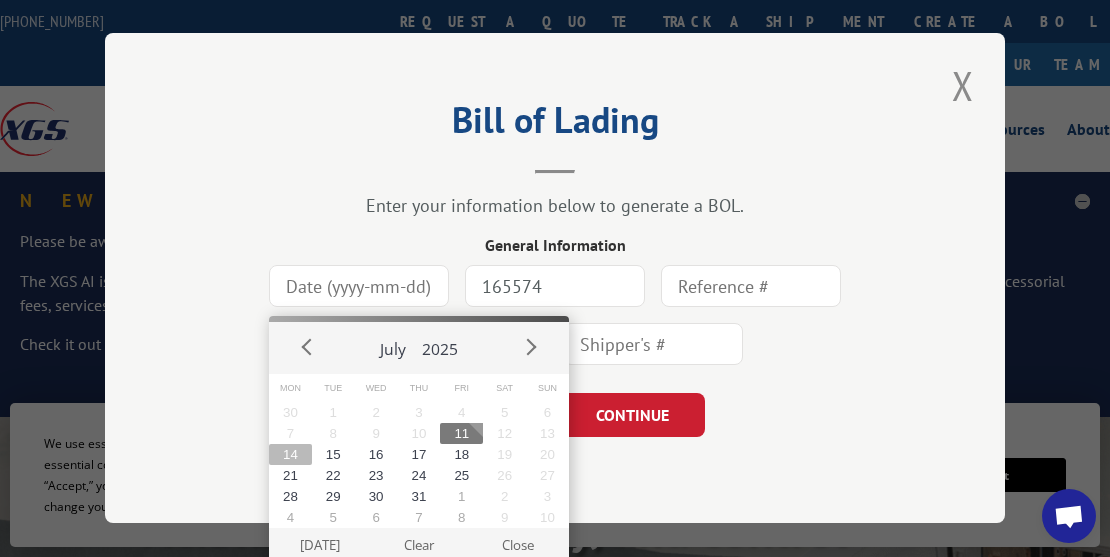 click on "14" at bounding box center (290, 454) 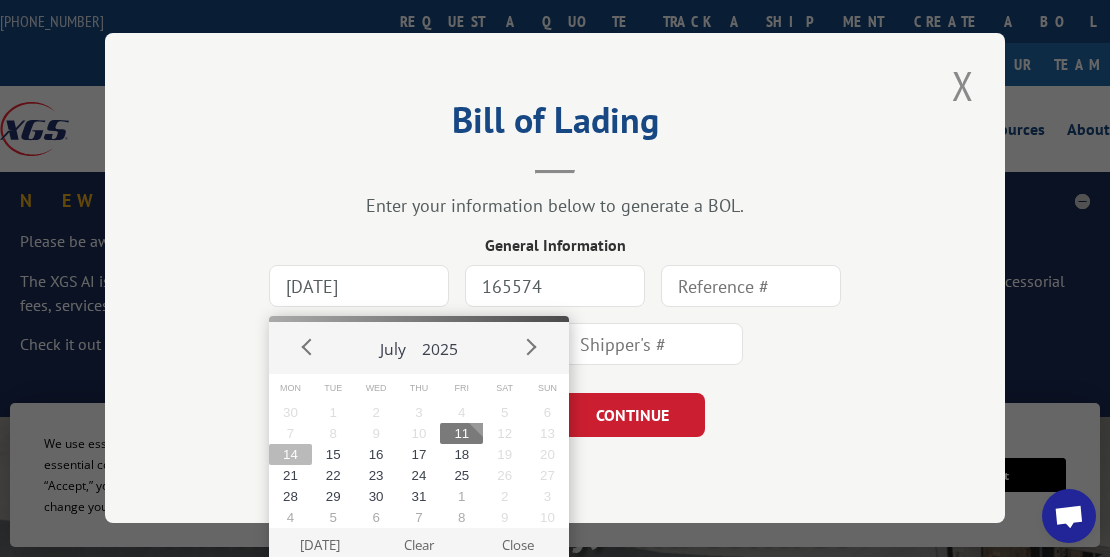 type on "[DATE]" 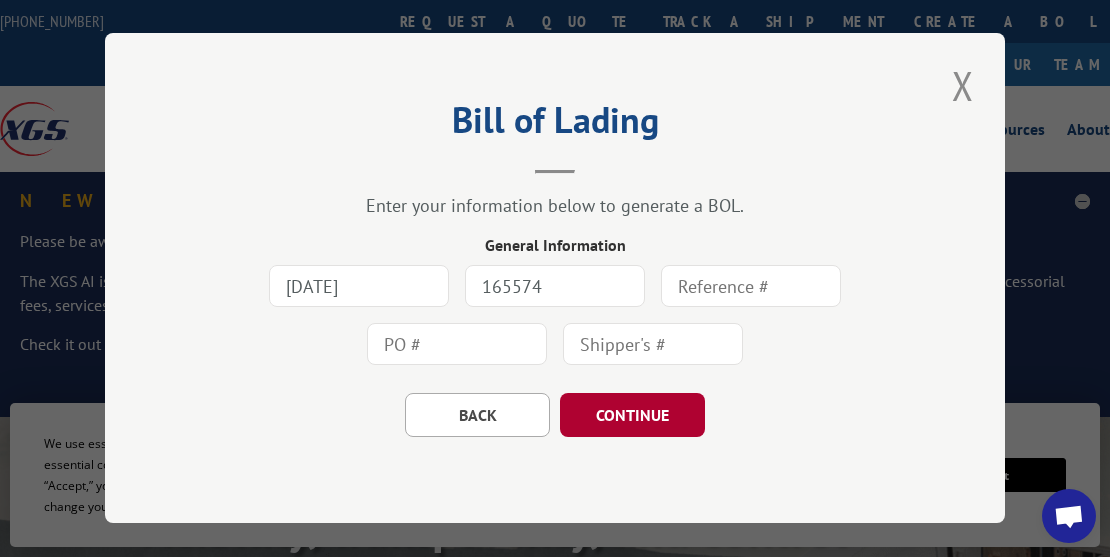 click on "CONTINUE" at bounding box center (632, 416) 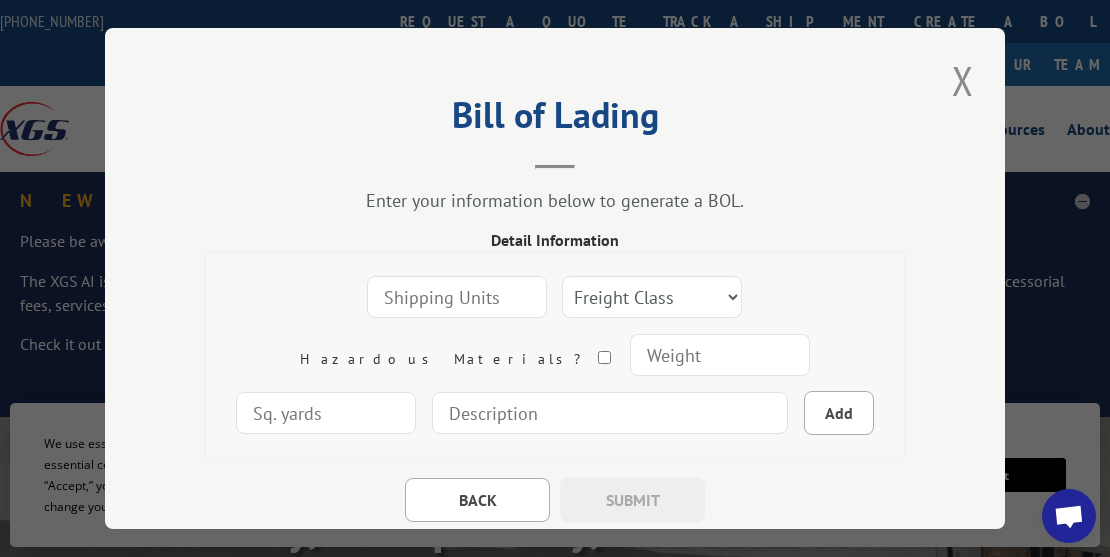 click at bounding box center (457, 297) 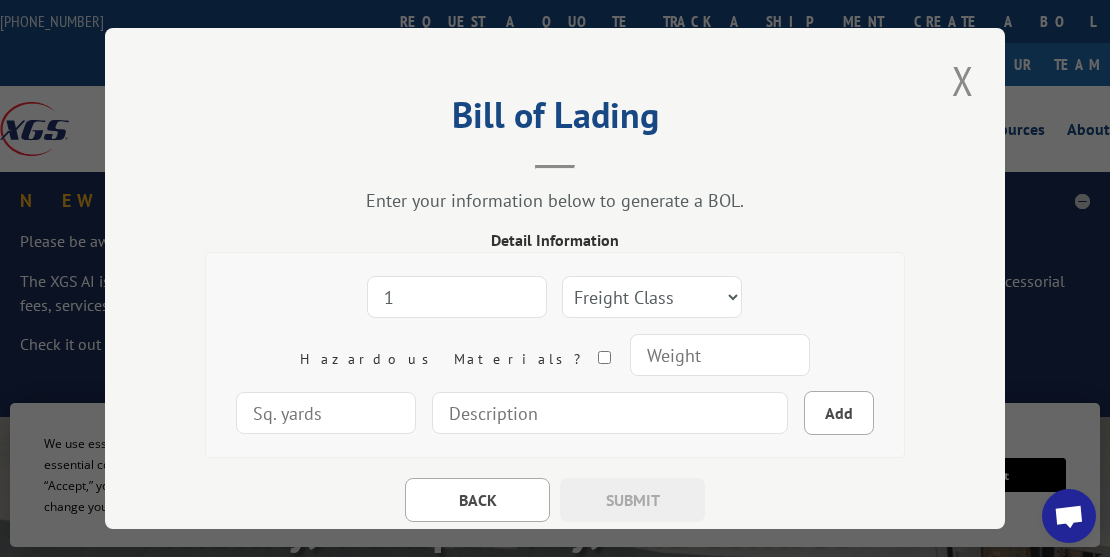 type on "1" 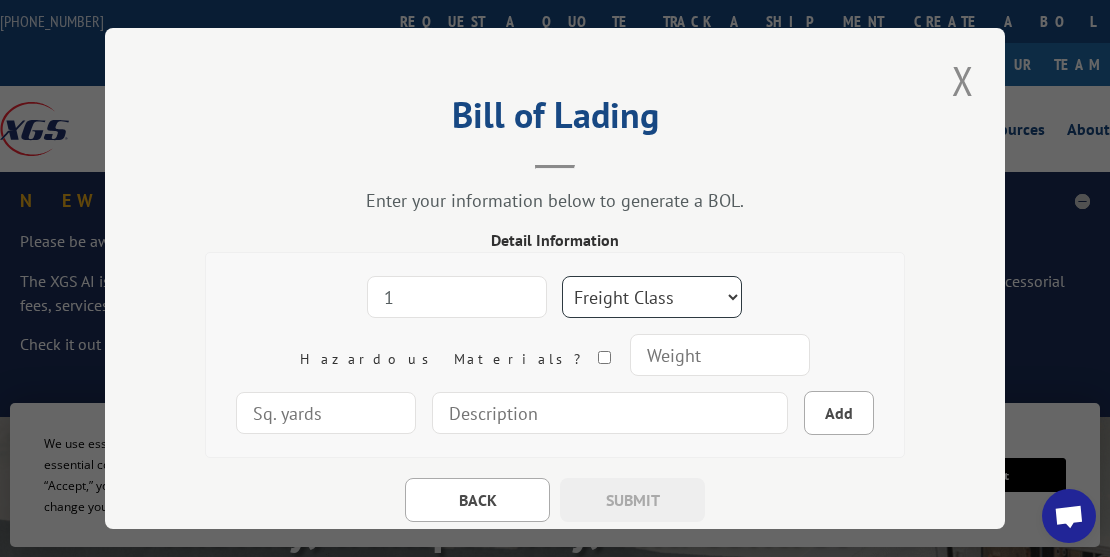 click on "Freight Class 50 55 60 65 70 77 85 92 100 110 125 150 175 200 250 300 400 500 Carpet Carpet Tile" at bounding box center (652, 297) 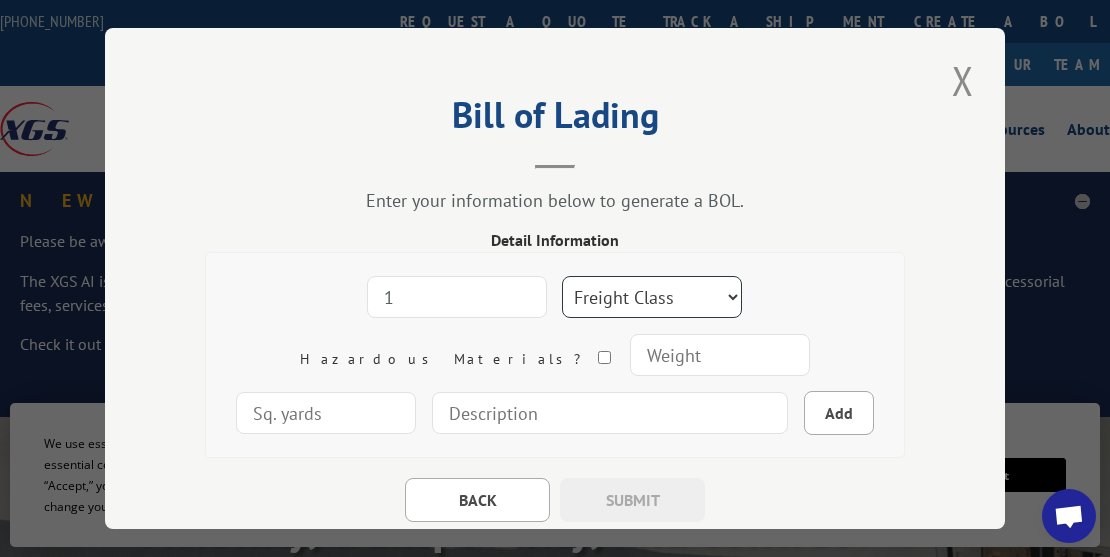 select on "100" 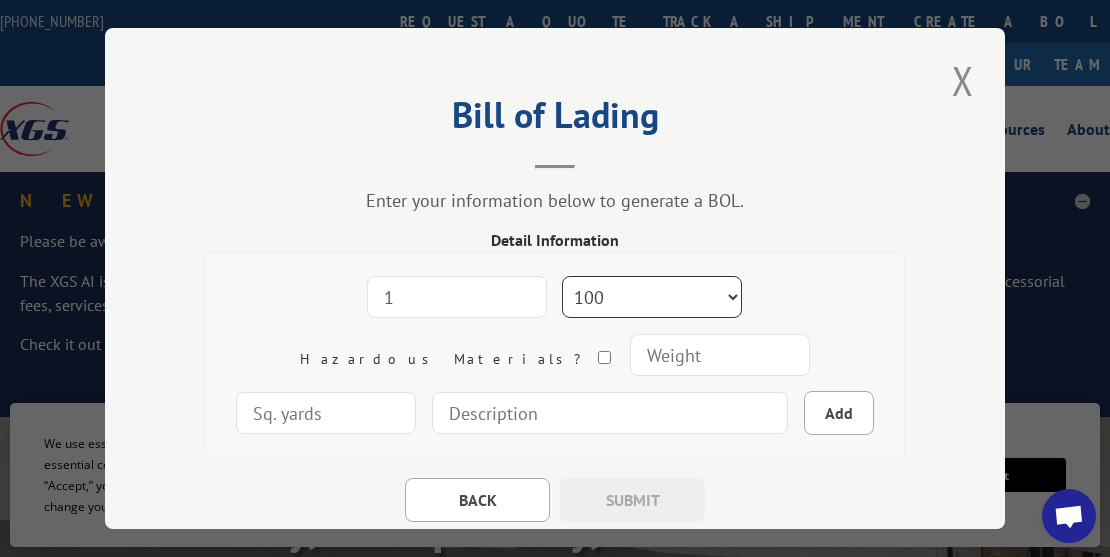 click on "Freight Class 50 55 60 65 70 77 85 92 100 110 125 150 175 200 250 300 400 500 Carpet Carpet Tile" at bounding box center (652, 297) 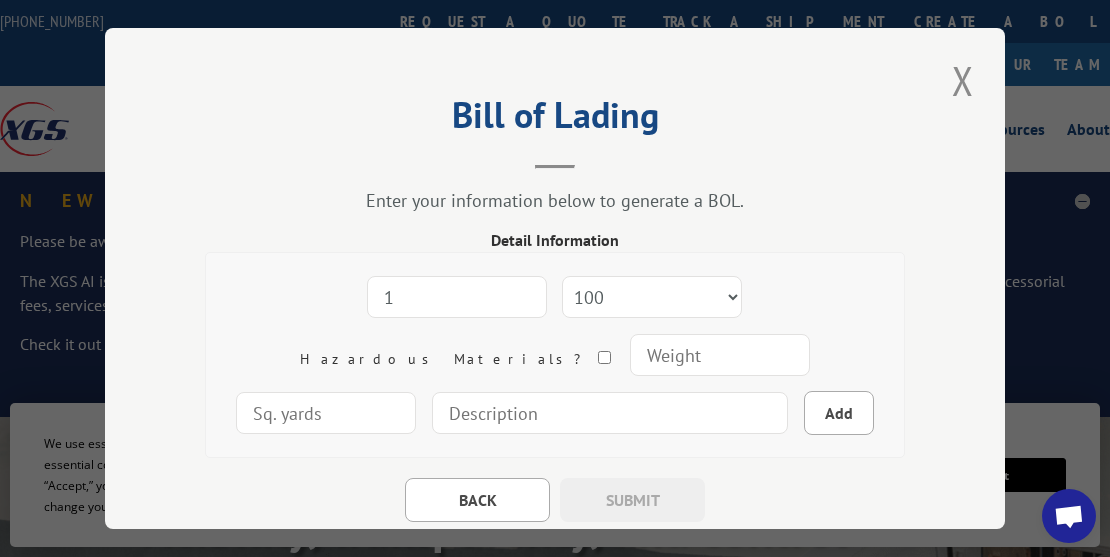 click at bounding box center [720, 355] 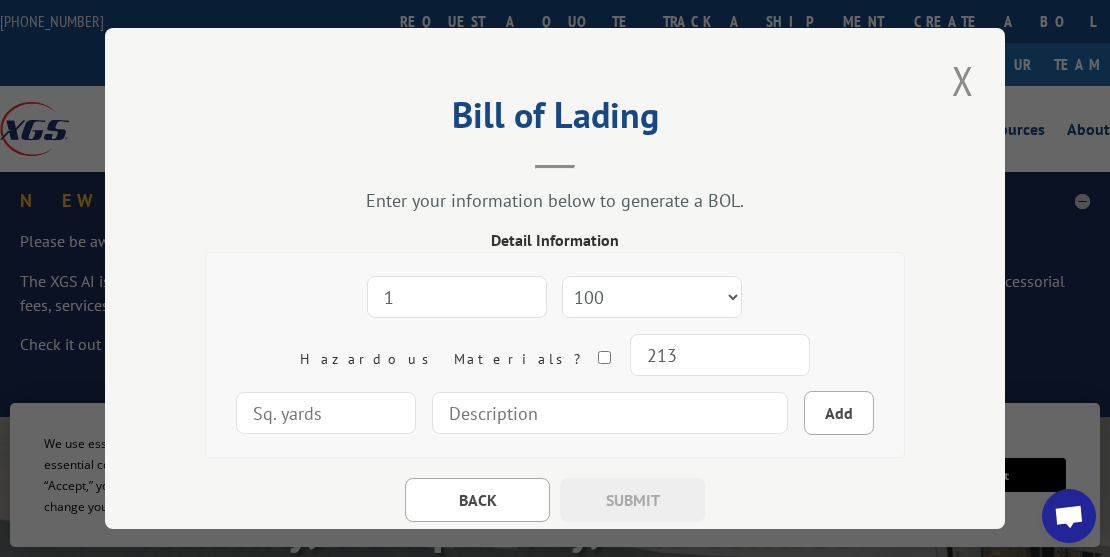 type on "213" 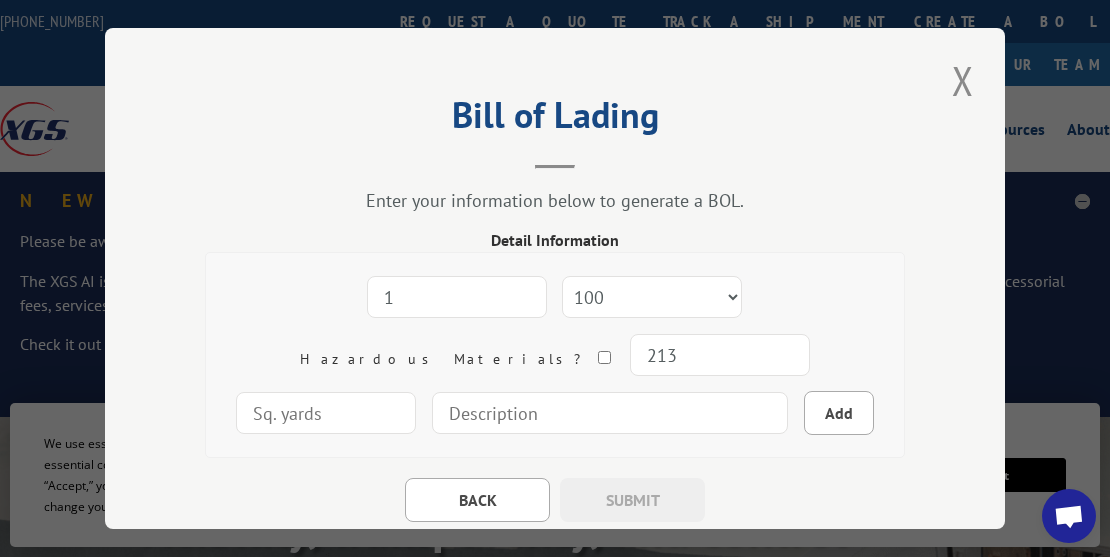 click at bounding box center (326, 413) 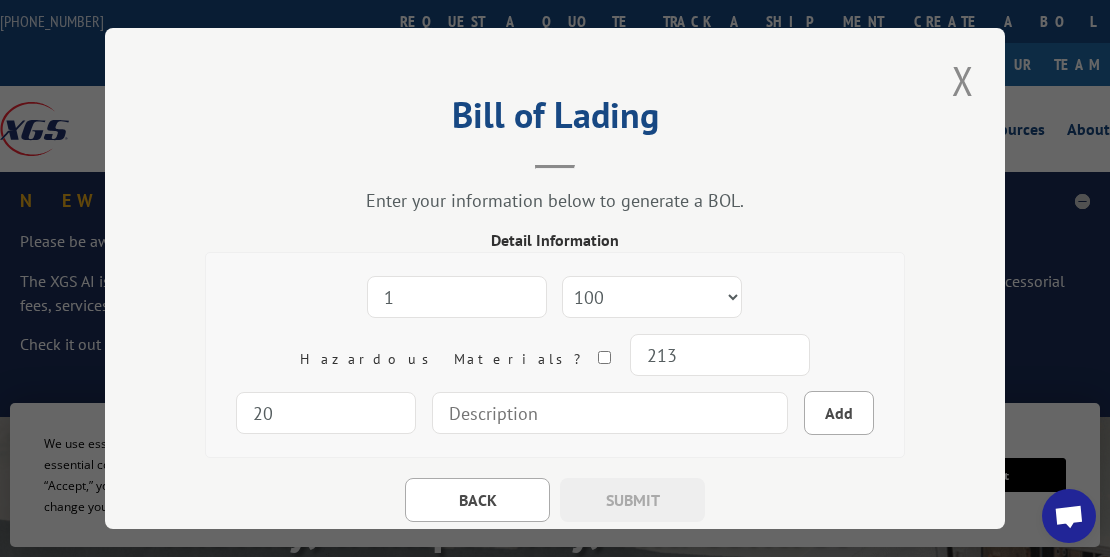 type on "20" 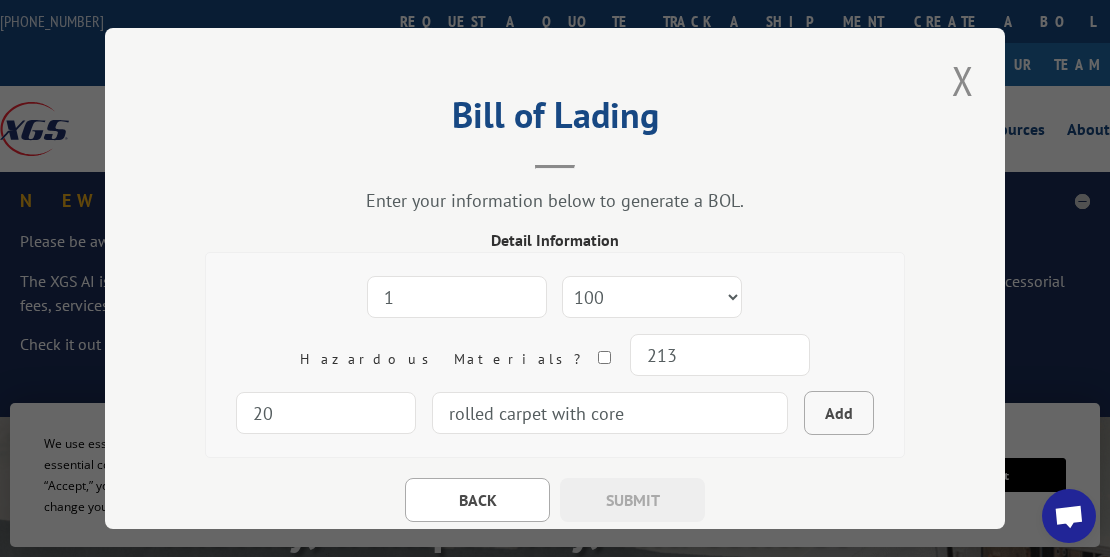 click on "Add" at bounding box center (839, 413) 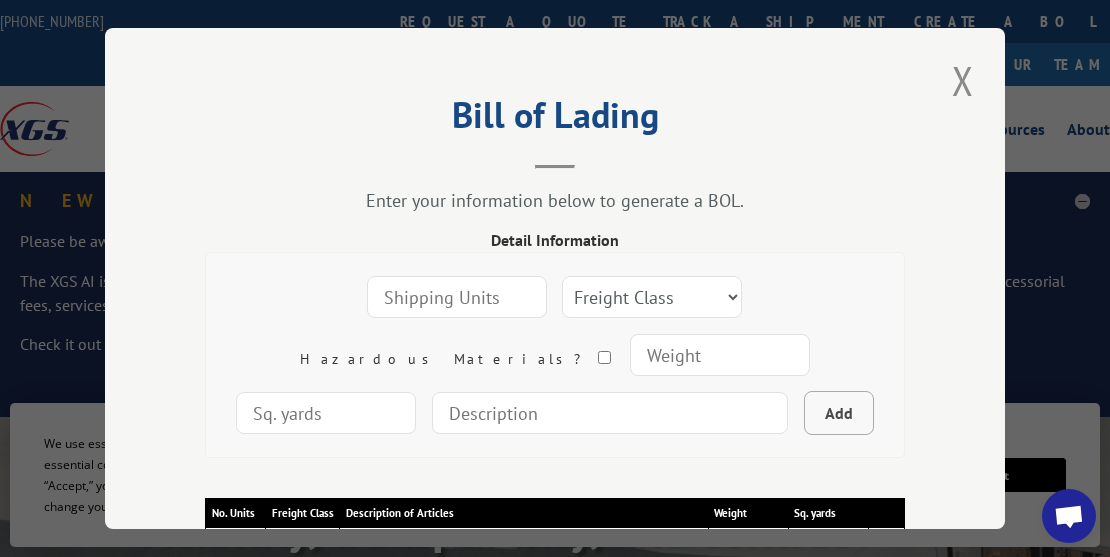 scroll, scrollTop: 215, scrollLeft: 0, axis: vertical 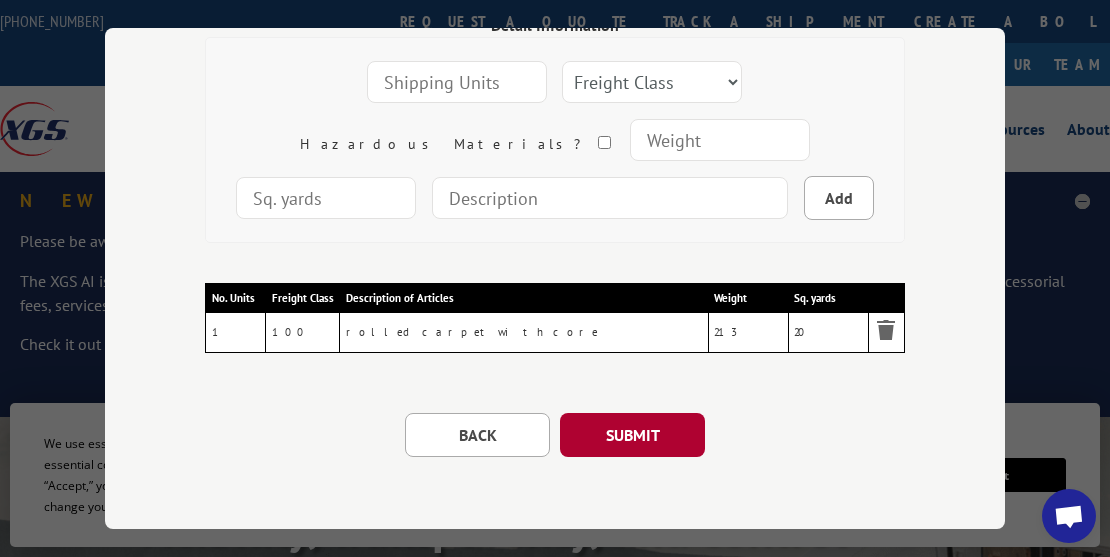 click on "SUBMIT" at bounding box center (632, 435) 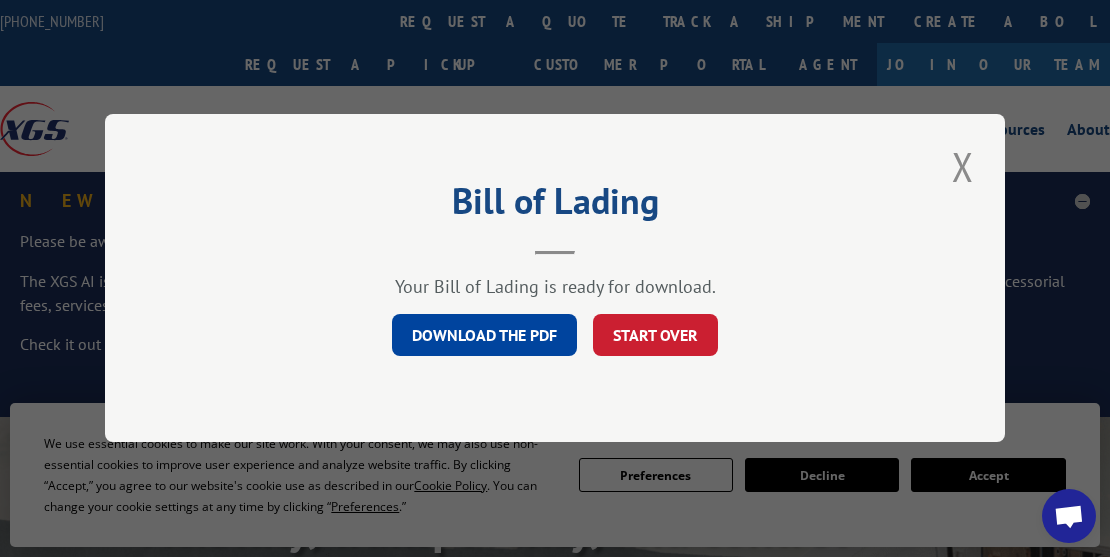 click on "DOWNLOAD THE PDF" at bounding box center (484, 336) 